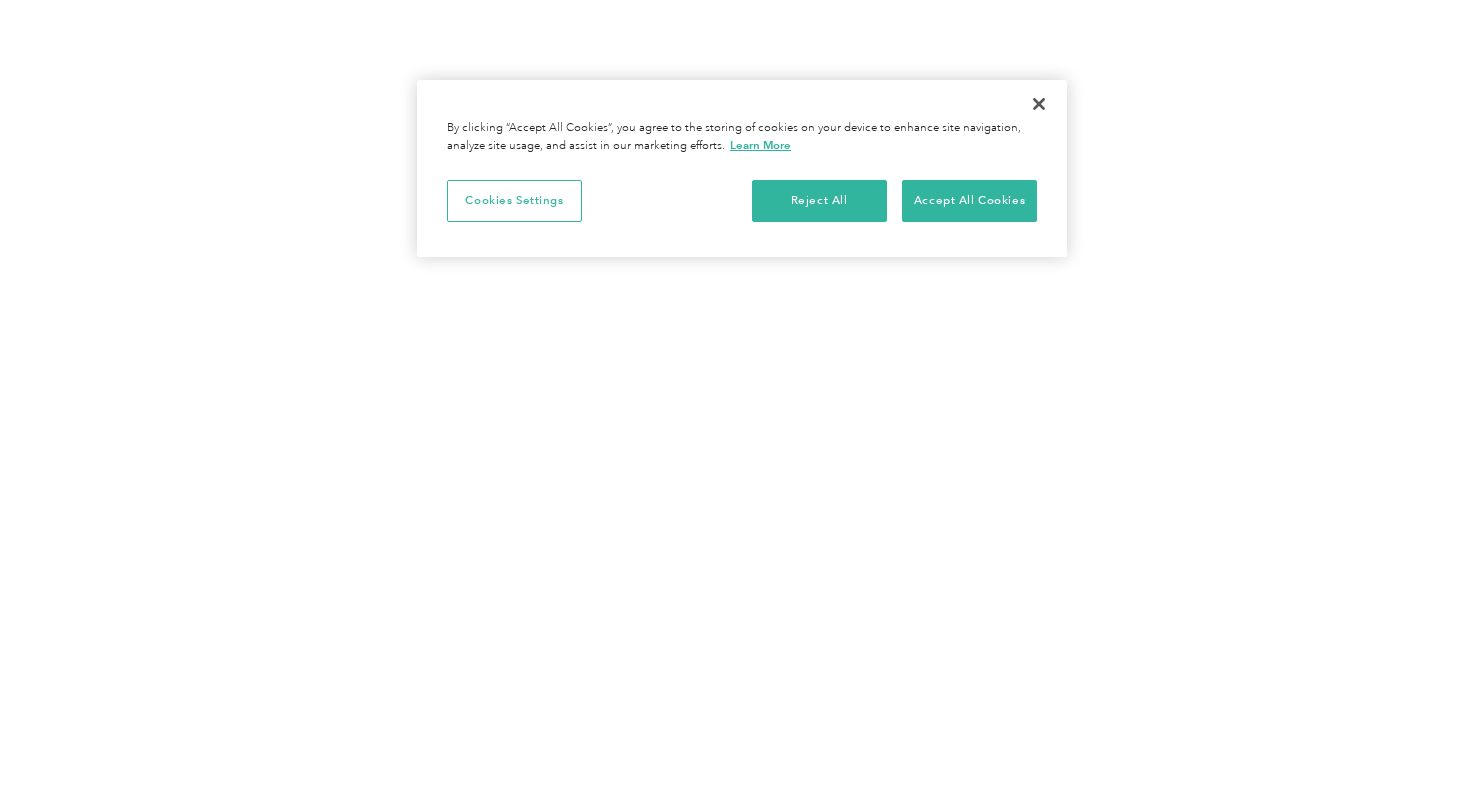 scroll, scrollTop: 0, scrollLeft: 0, axis: both 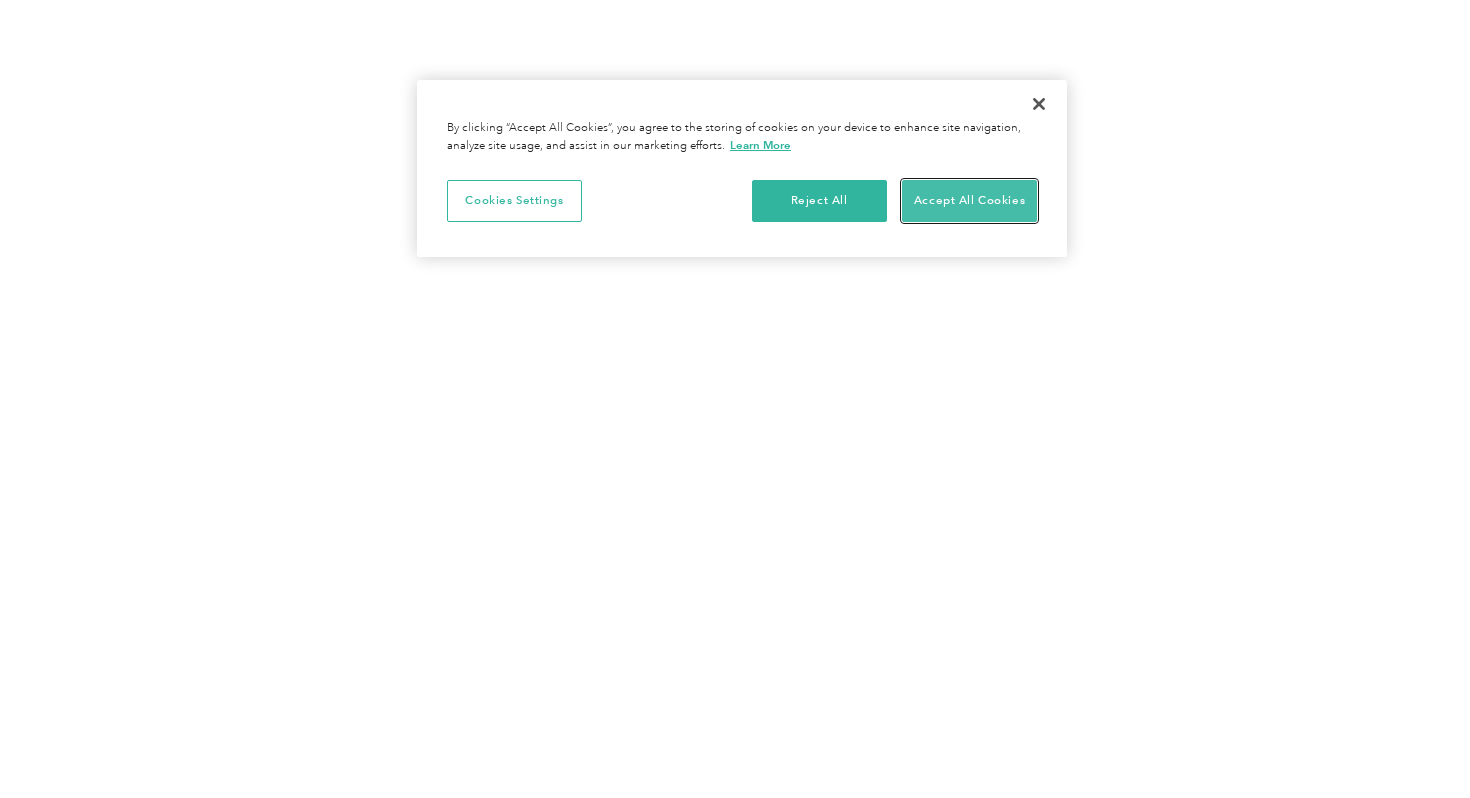 click on "Accept All Cookies" at bounding box center (969, 201) 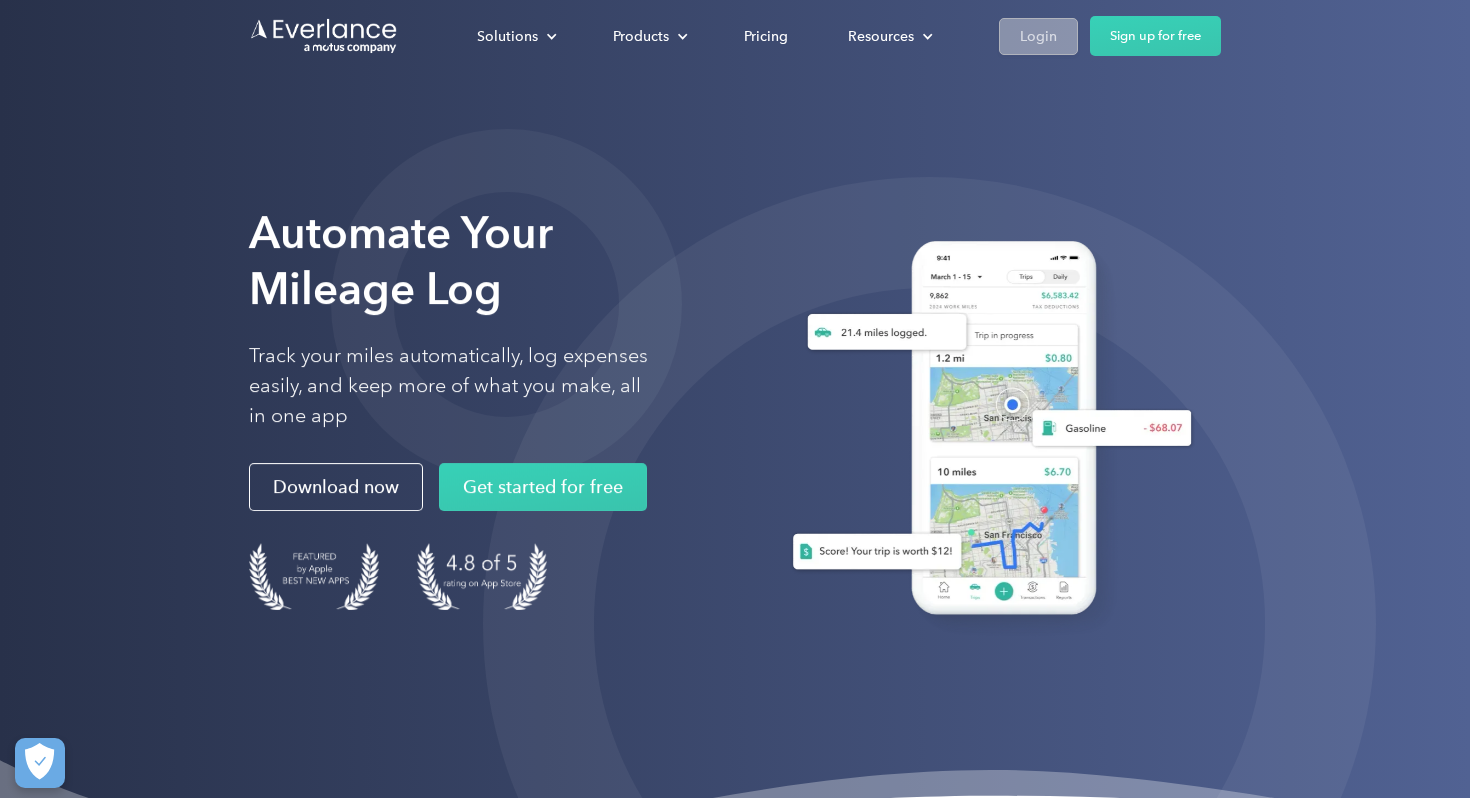 click on "Login" at bounding box center (1038, 36) 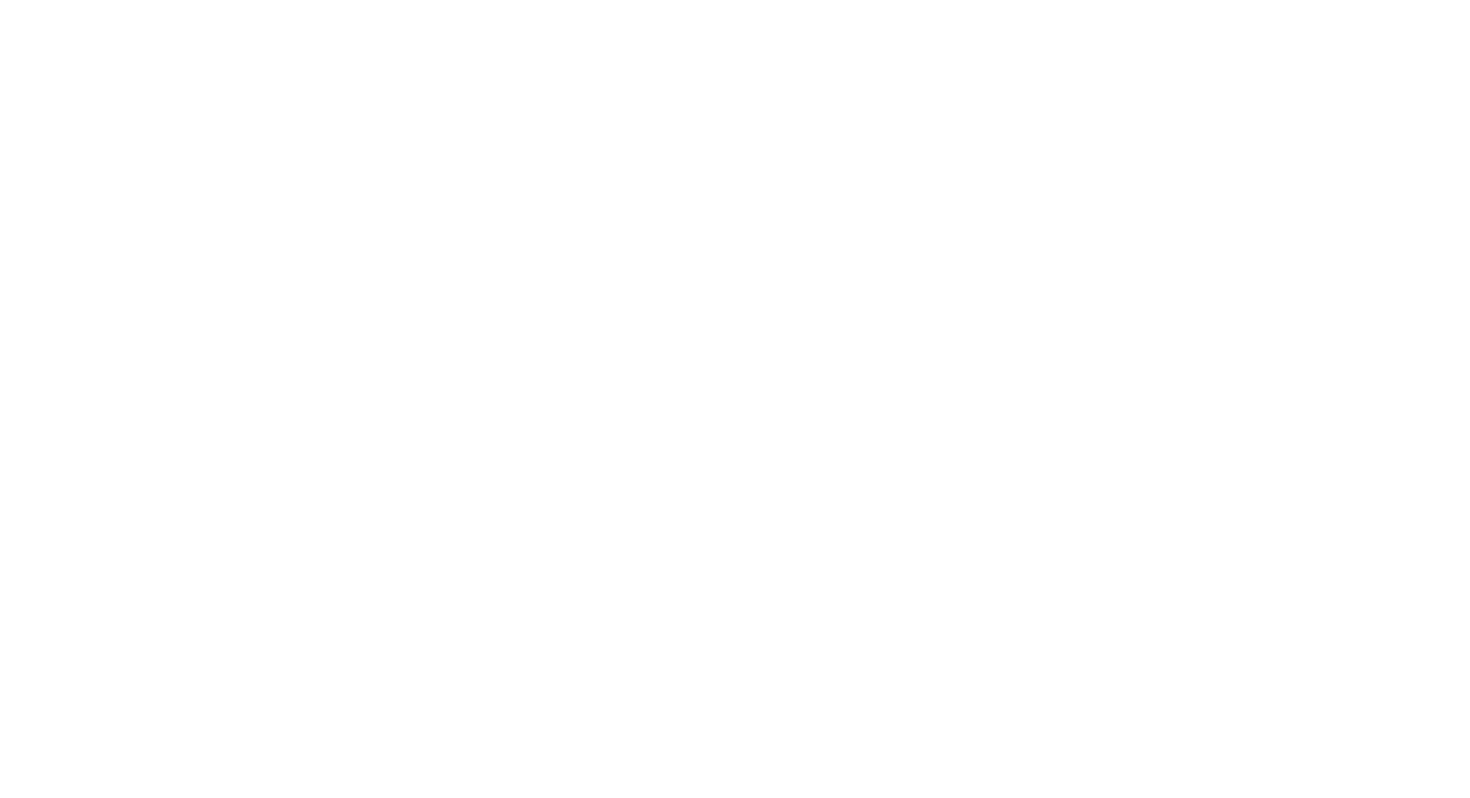 scroll, scrollTop: 0, scrollLeft: 0, axis: both 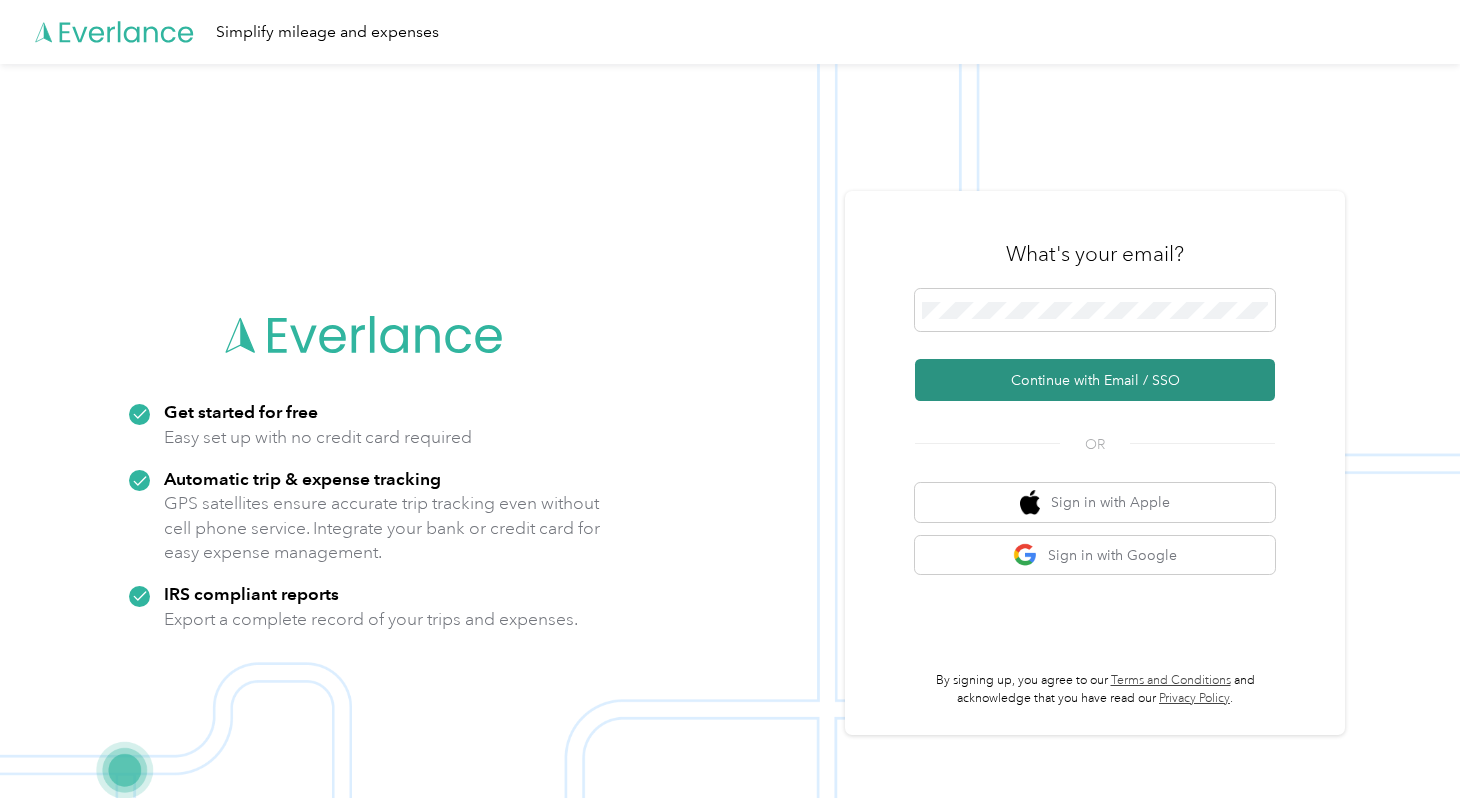 click on "Continue with Email / SSO" at bounding box center (1095, 380) 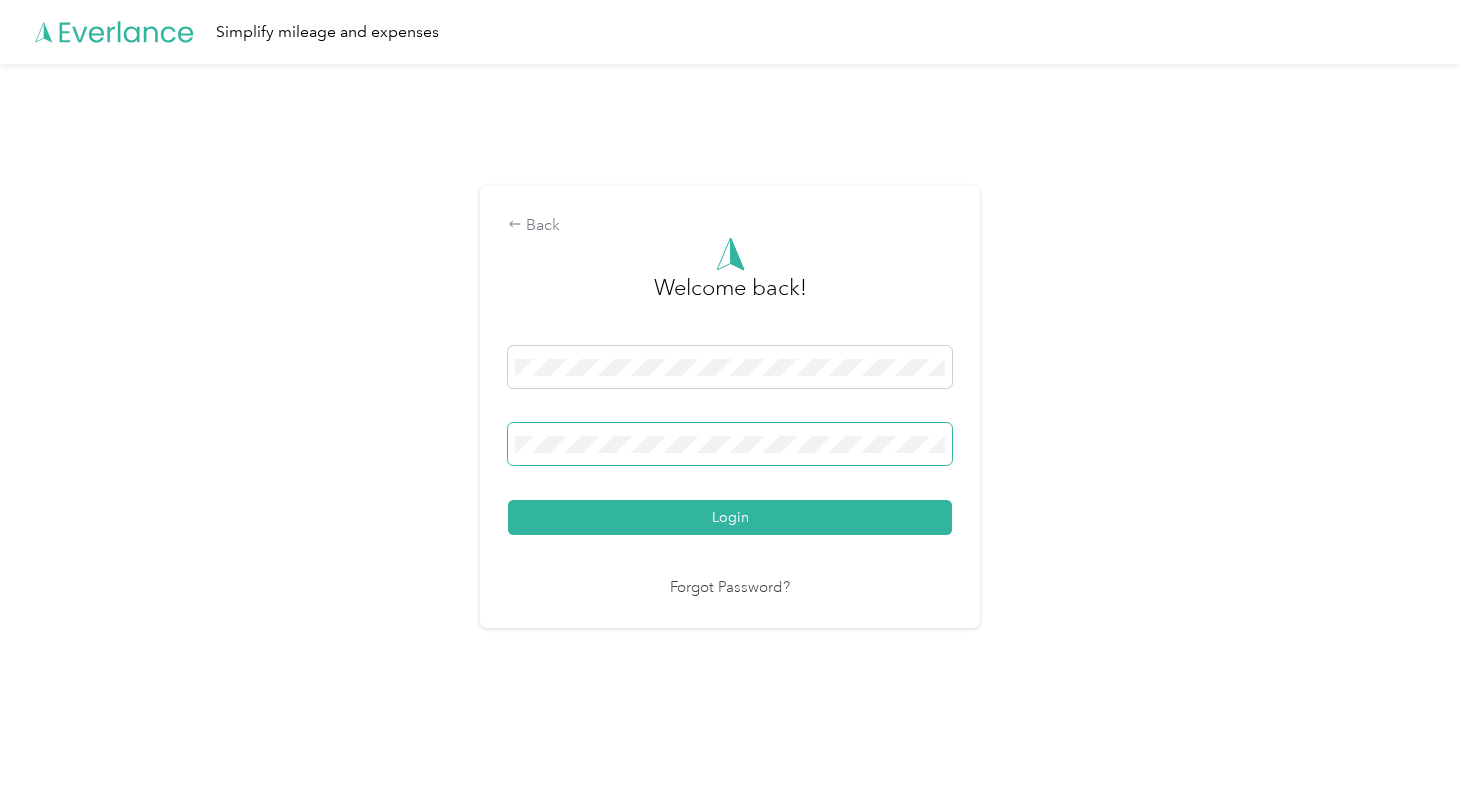 click on "Login" at bounding box center (730, 517) 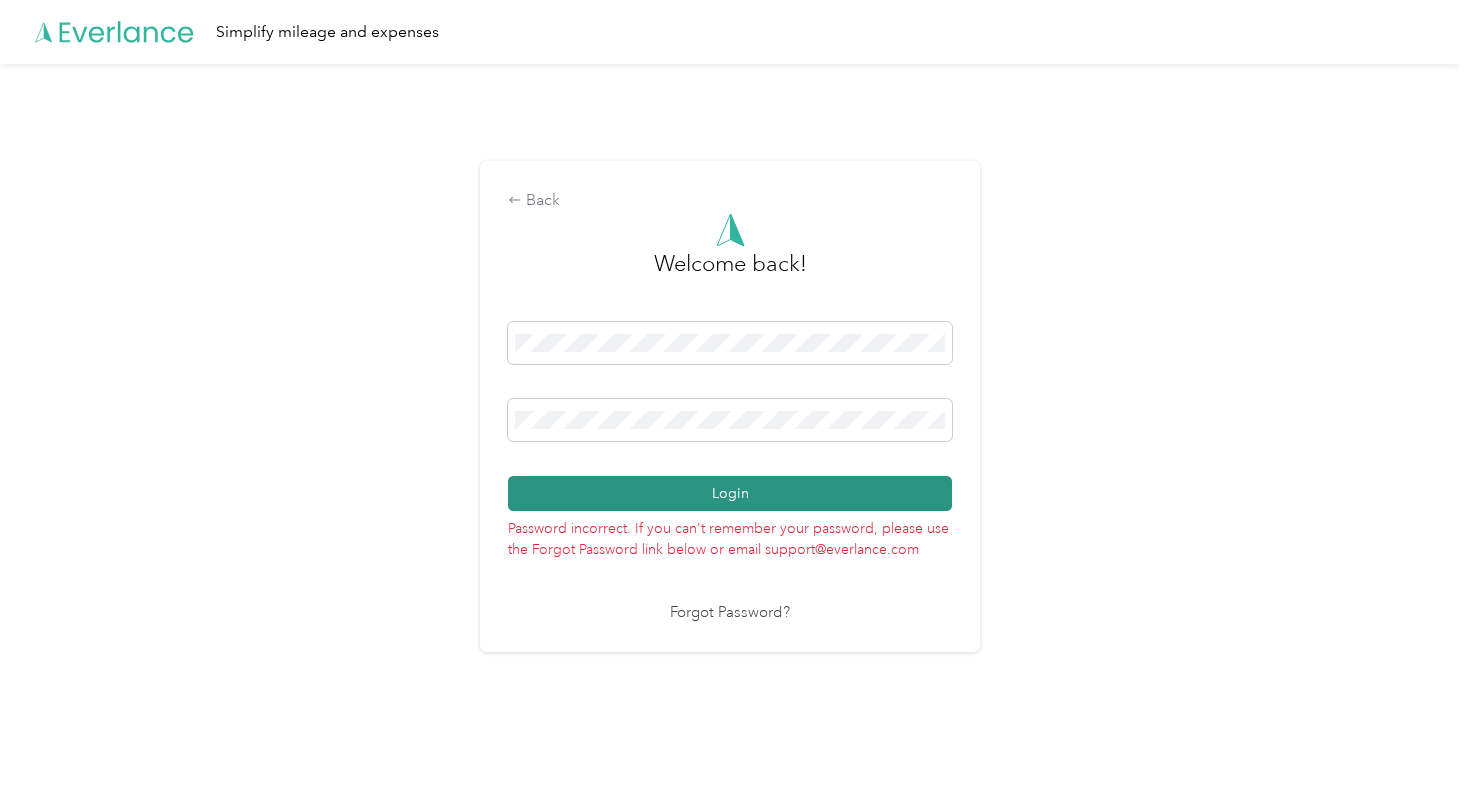 click on "Login" at bounding box center (730, 493) 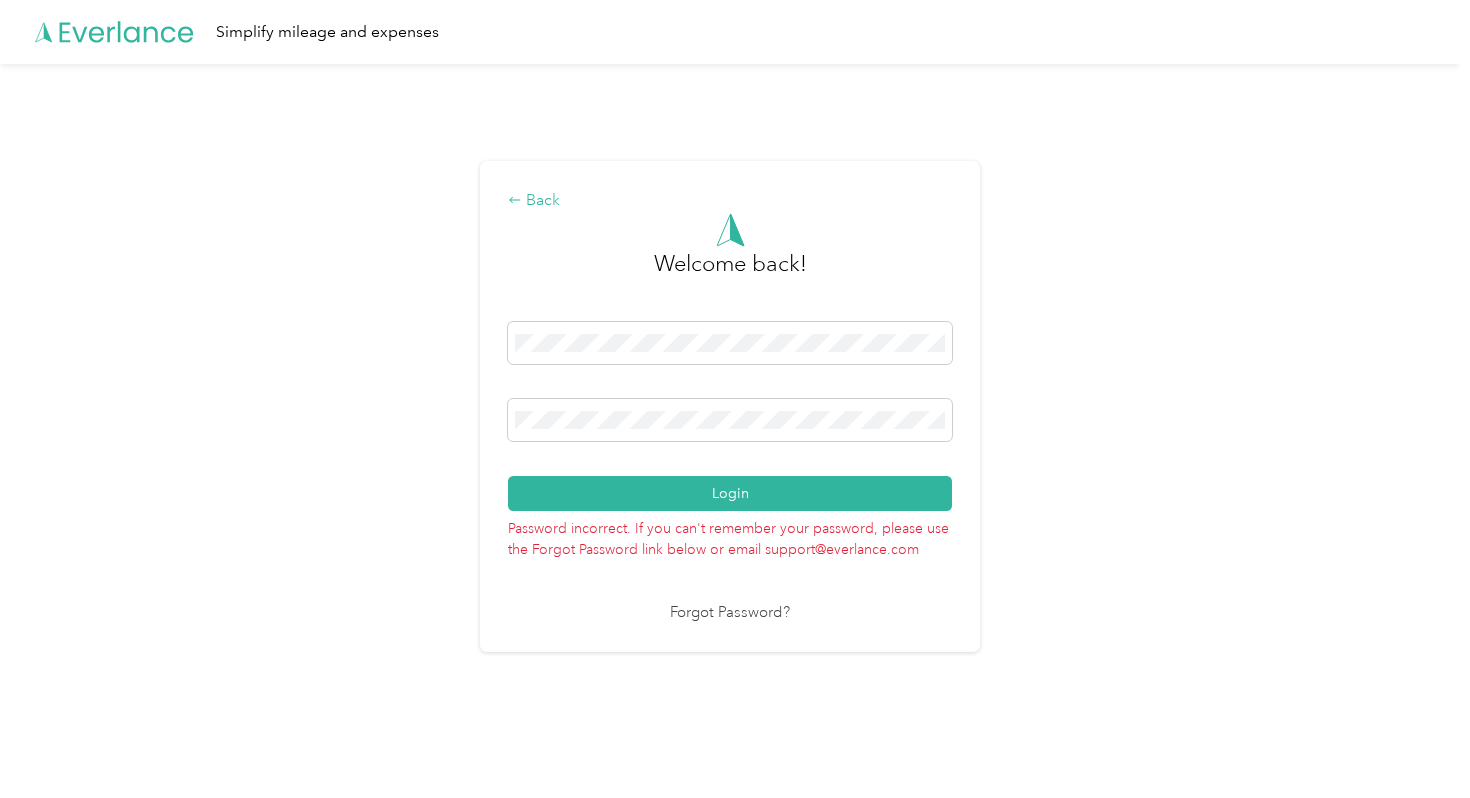 click on "Back" at bounding box center (730, 201) 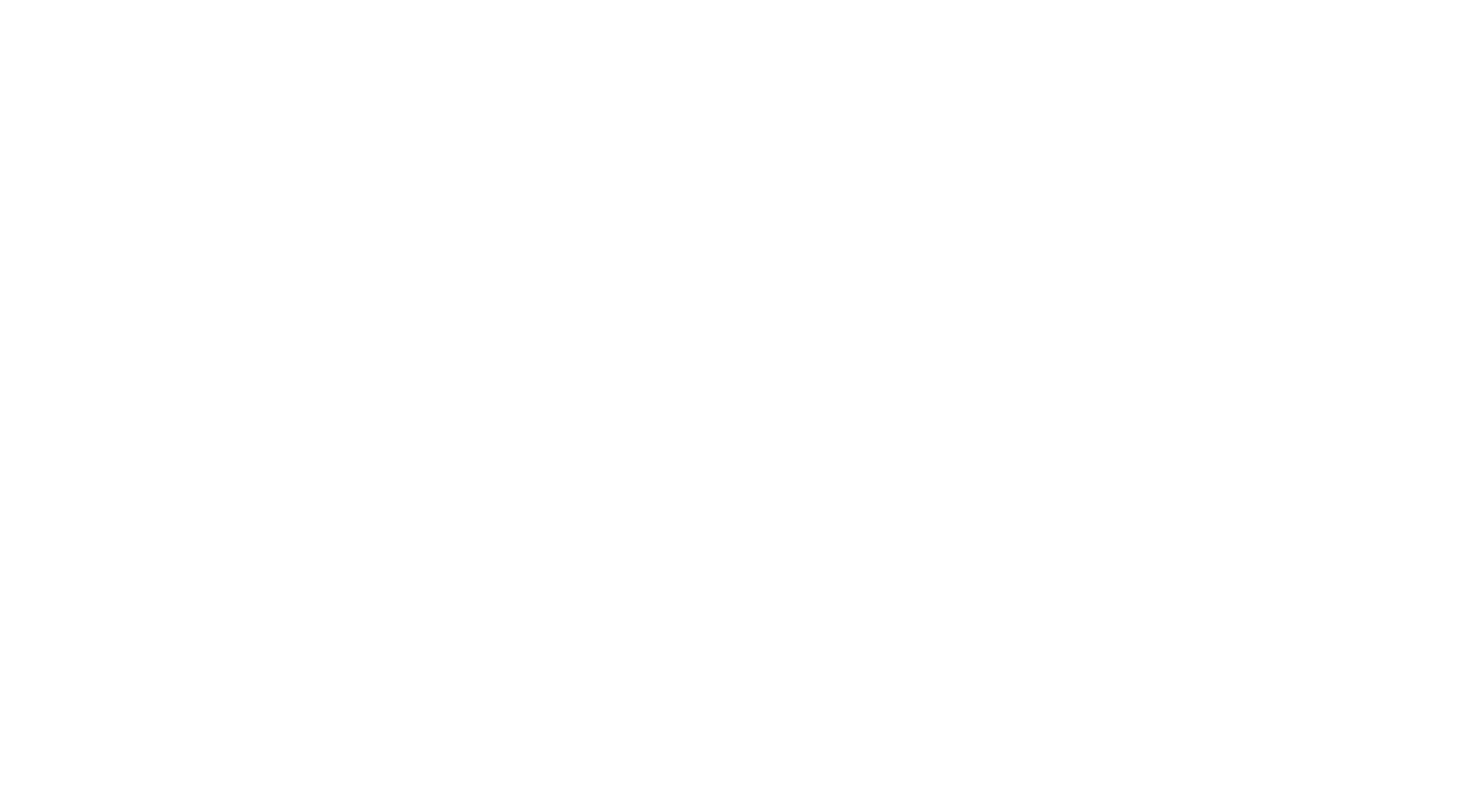 scroll, scrollTop: 0, scrollLeft: 0, axis: both 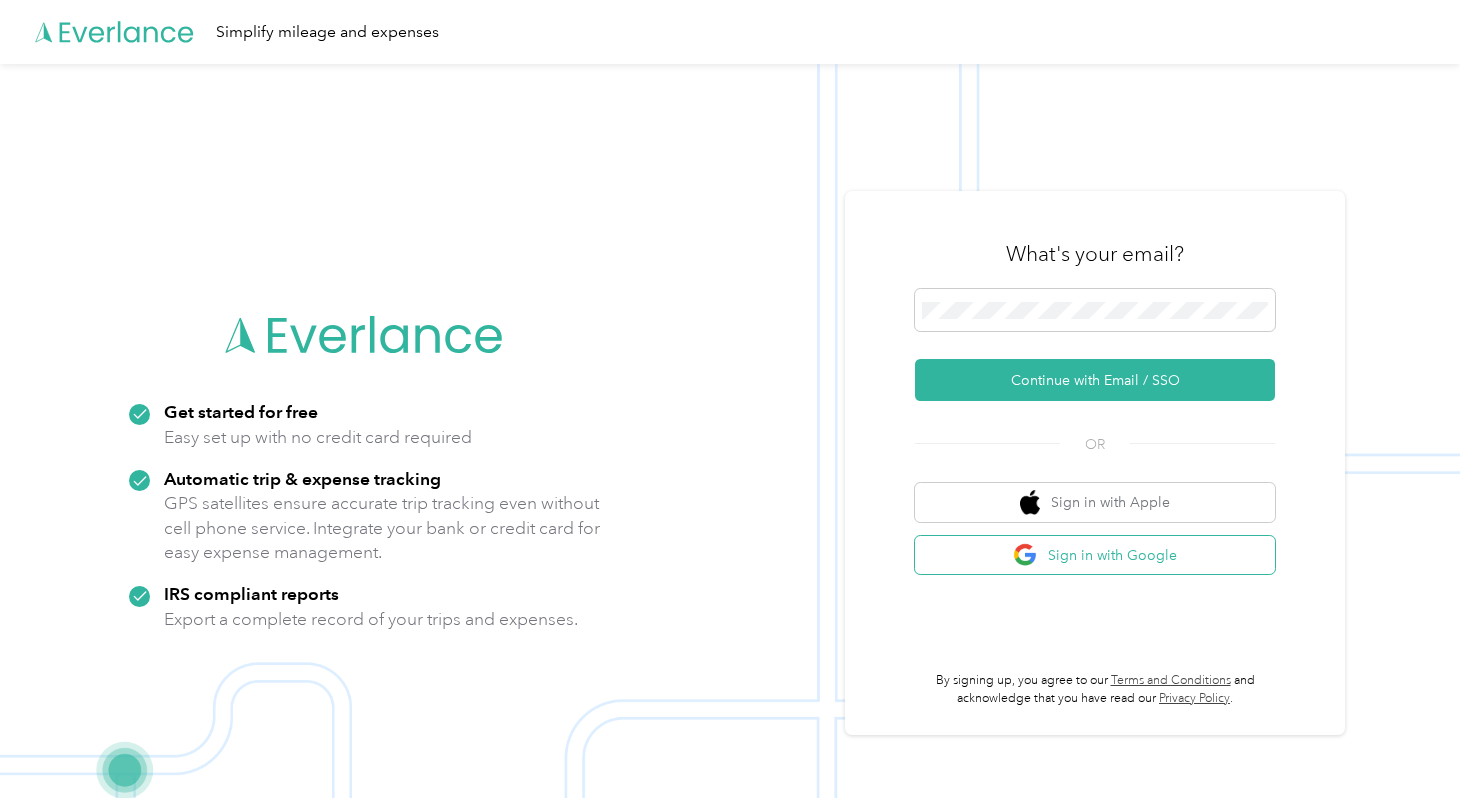click at bounding box center (1025, 555) 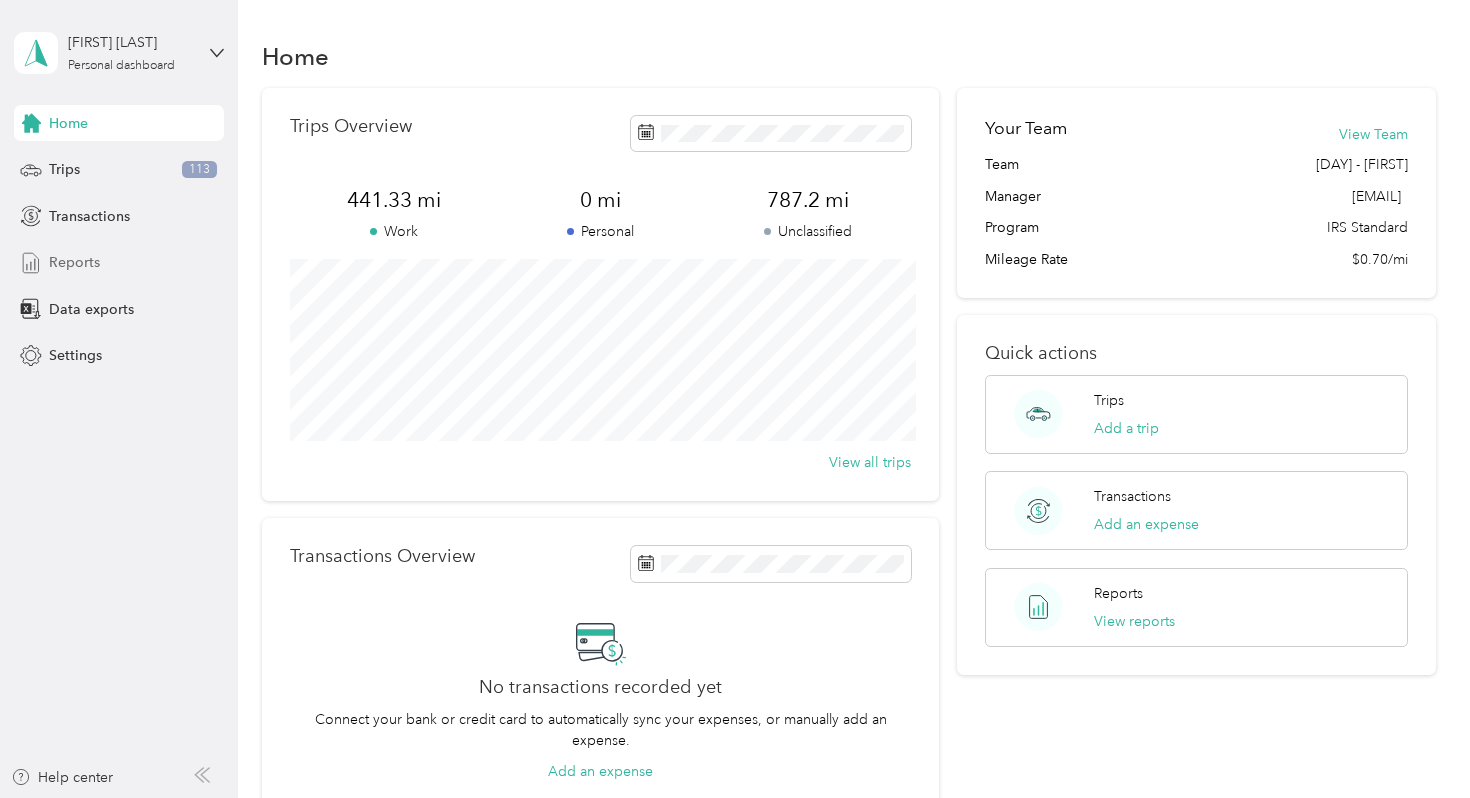 click on "Reports" at bounding box center (119, 263) 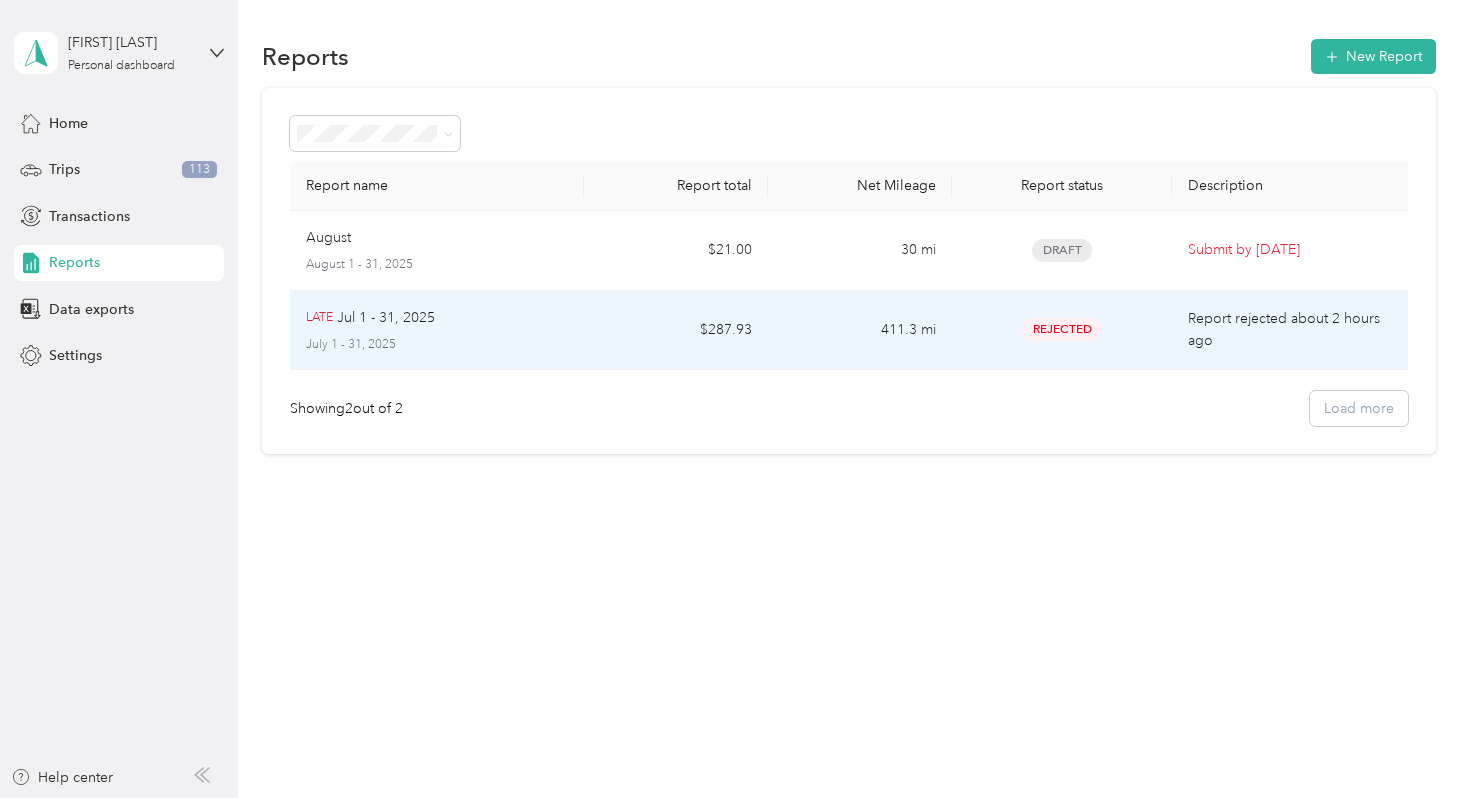 click on "$287.93" at bounding box center (676, 331) 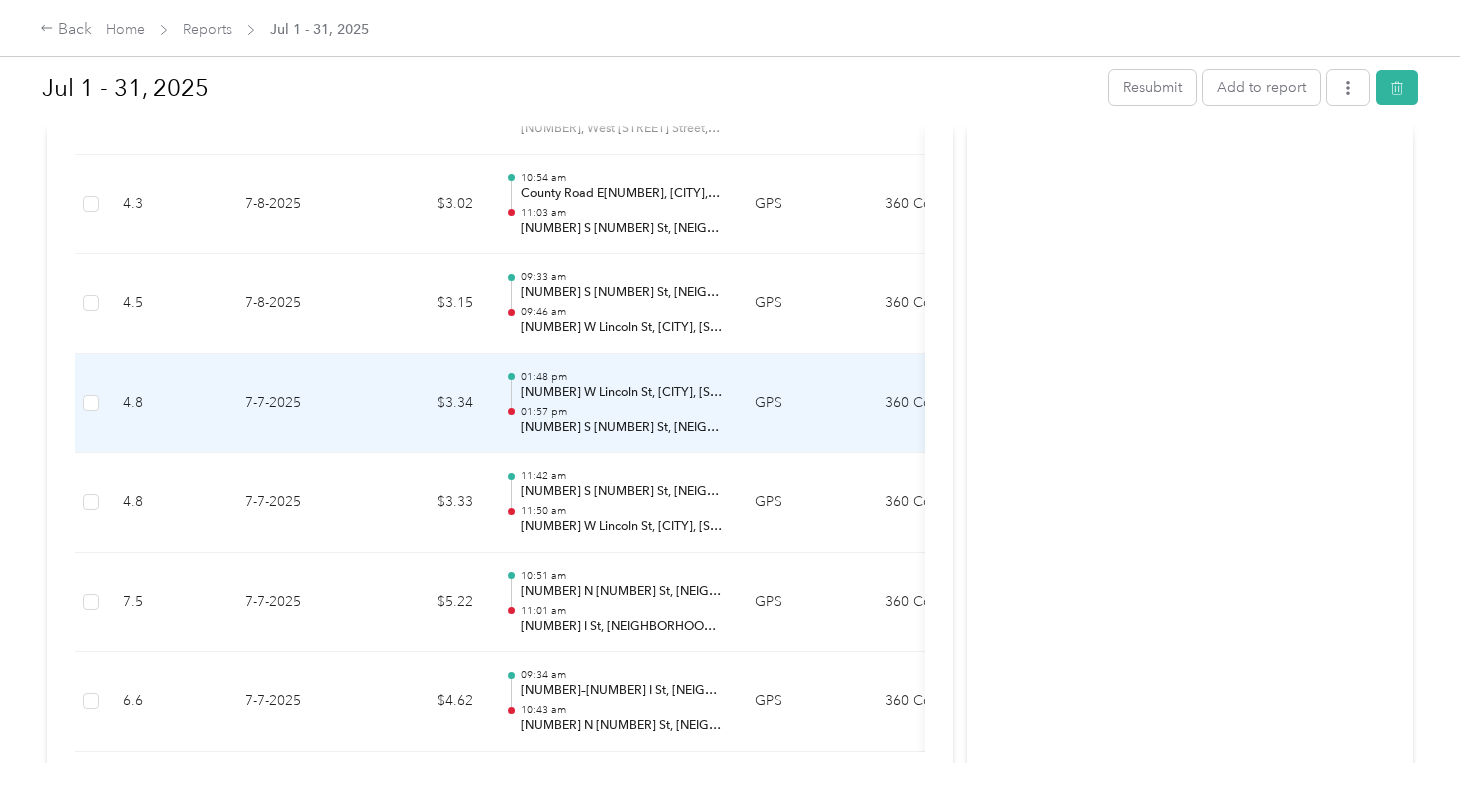 scroll, scrollTop: 5254, scrollLeft: 0, axis: vertical 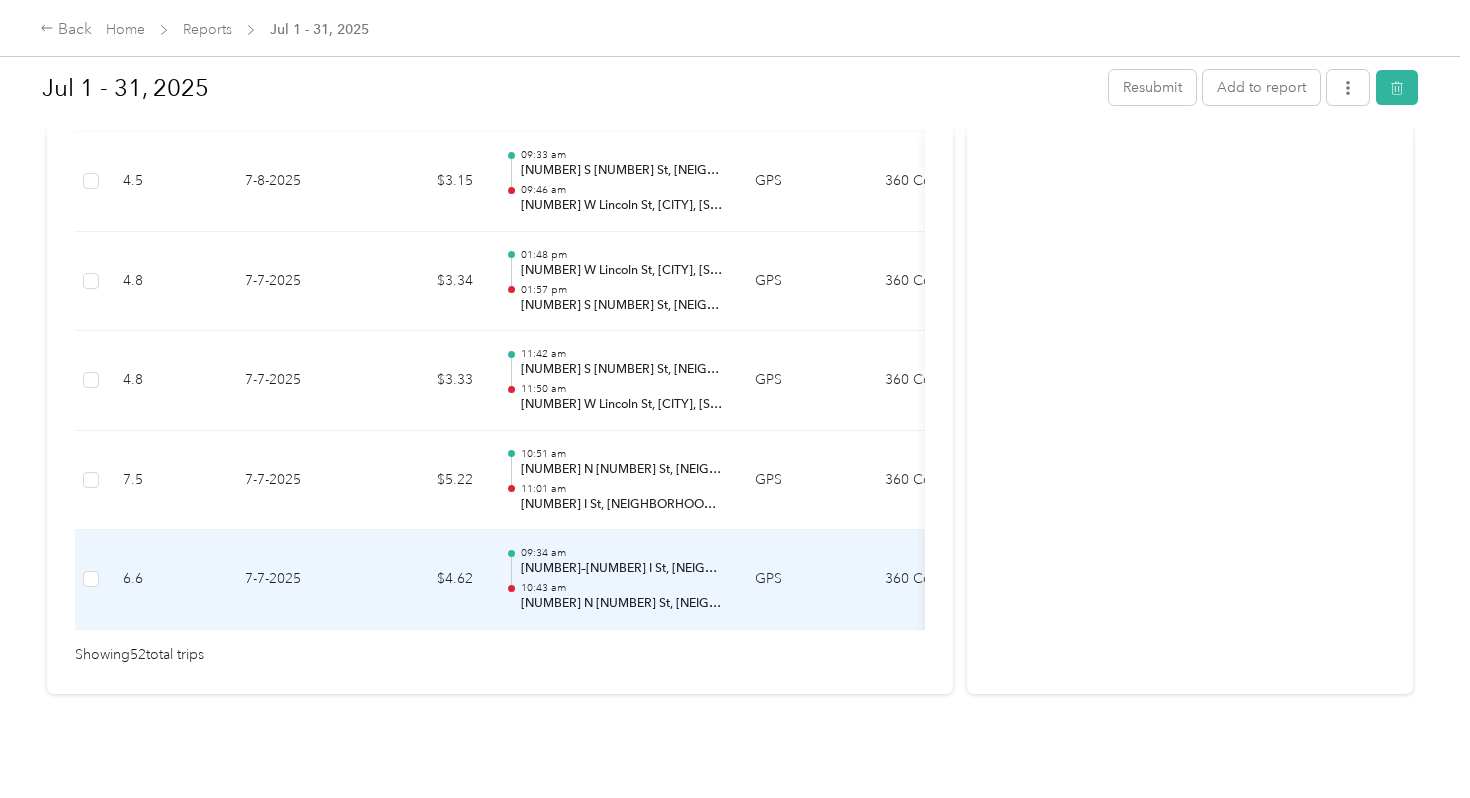click on "10:43 am" at bounding box center [622, 588] 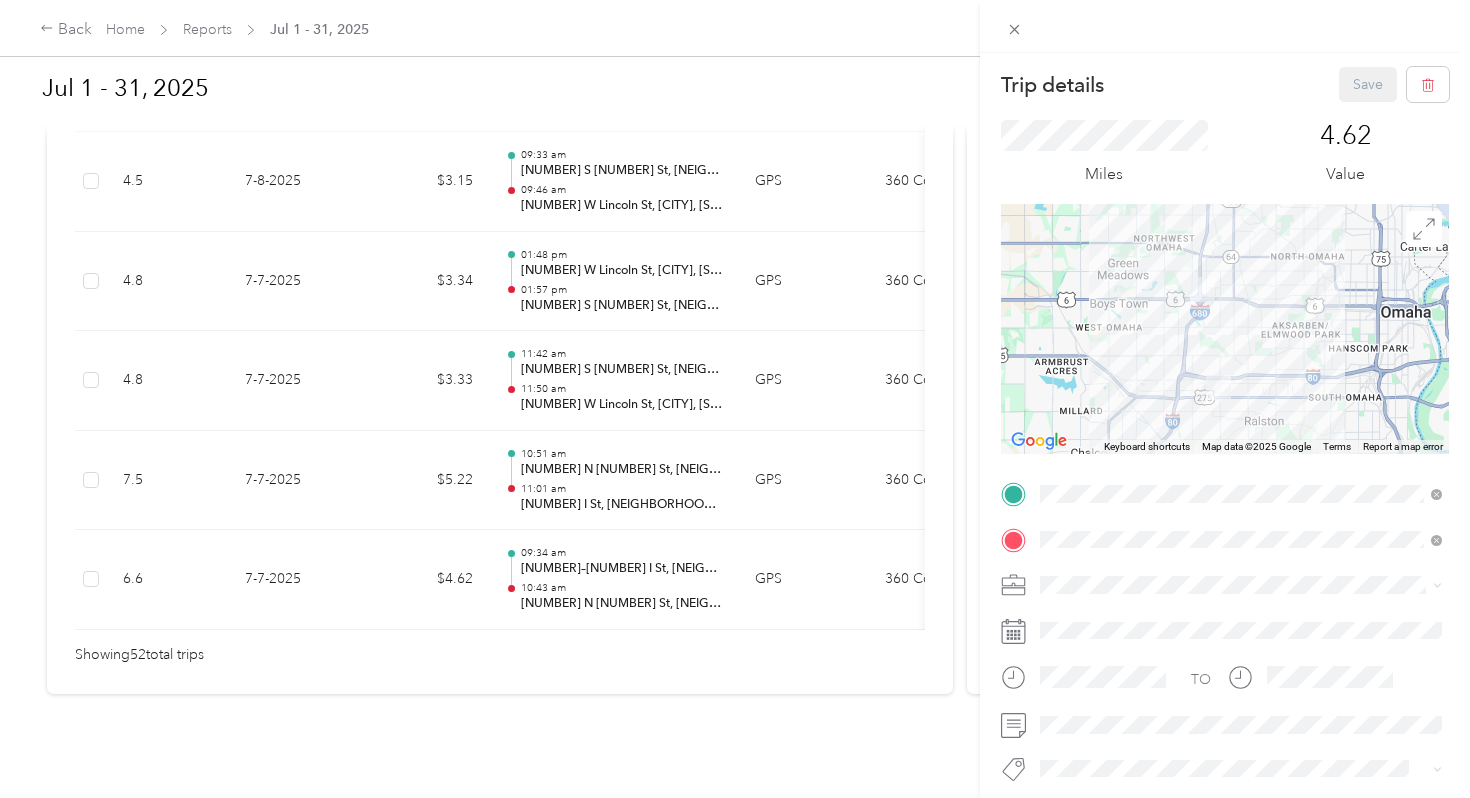 click at bounding box center [1218, 387] 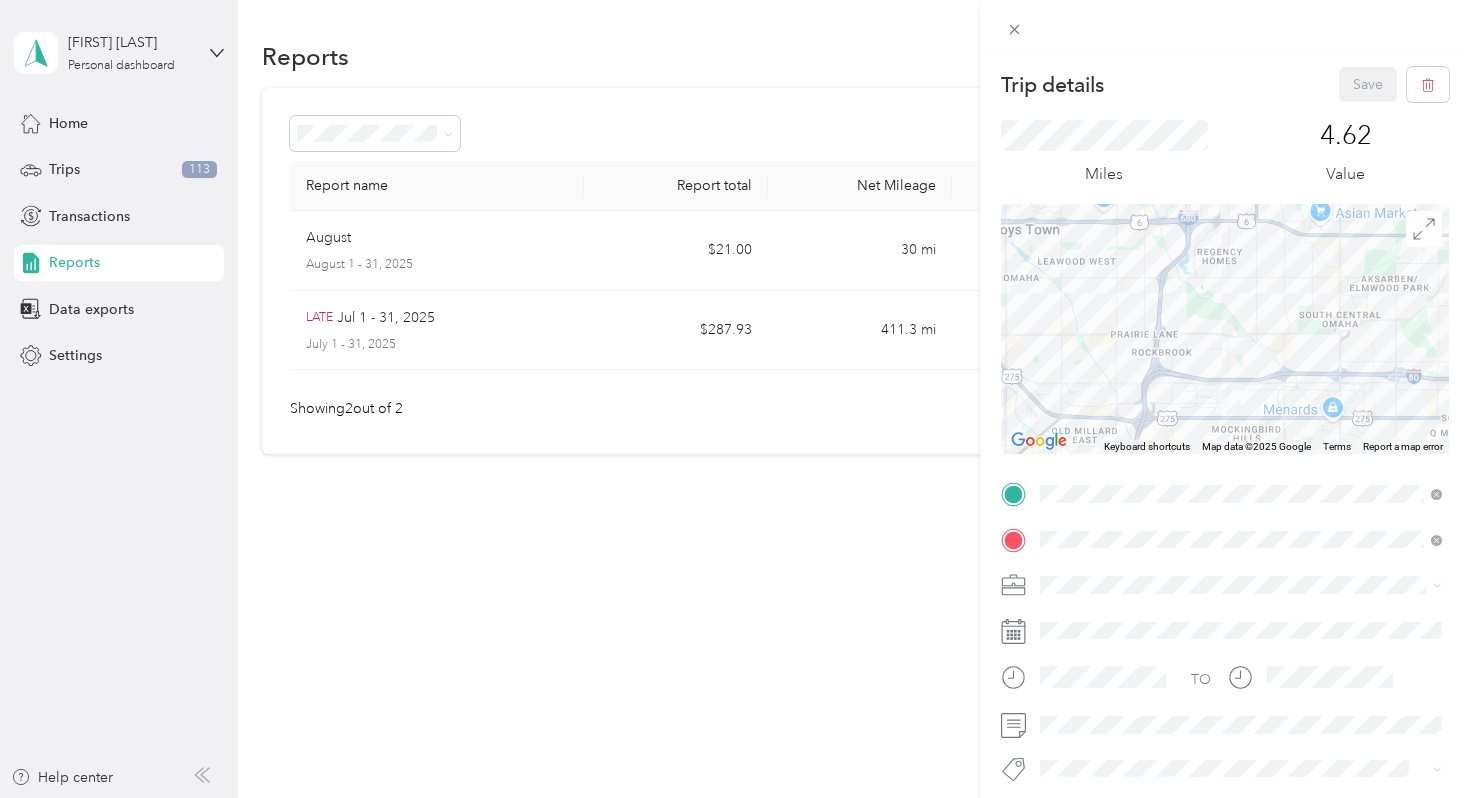 drag, startPoint x: 1147, startPoint y: 562, endPoint x: 1166, endPoint y: 573, distance: 21.954498 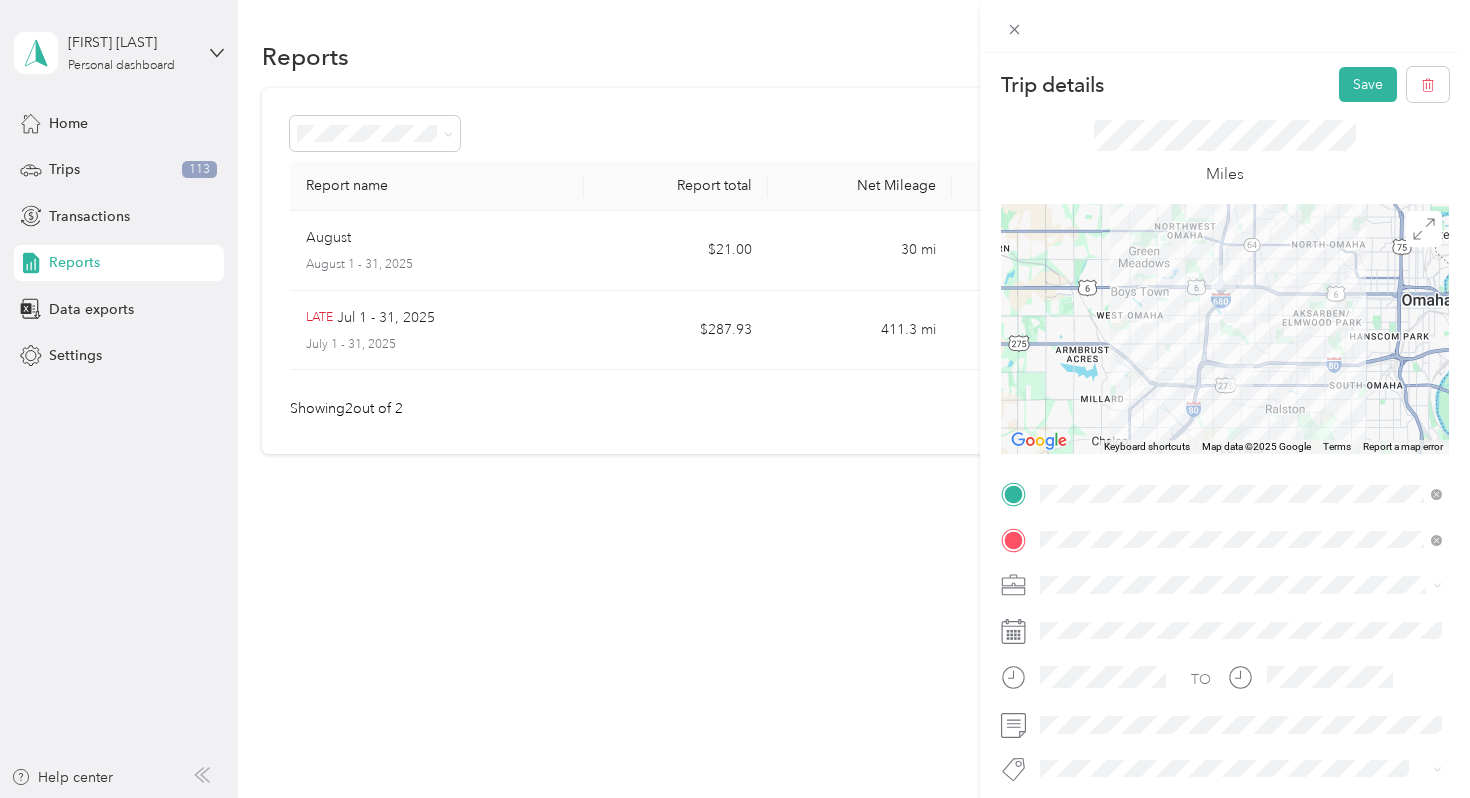 click on "Trip details Save This trip cannot be edited because it is either under review, approved, or paid. Contact your Team Manager to edit it. Miles ← Move left → Move right ↑ Move up ↓ Move down + Zoom in - Zoom out Home Jump left by 75% End Jump right by 75% Page Up Jump up by 75% Page Down Jump down by 75% Keyboard shortcuts Map Data Map data ©2025 Google Map data ©2025 Google 2 km  Click to toggle between metric and imperial units Terms Report a map error TO Add photo" at bounding box center (735, 399) 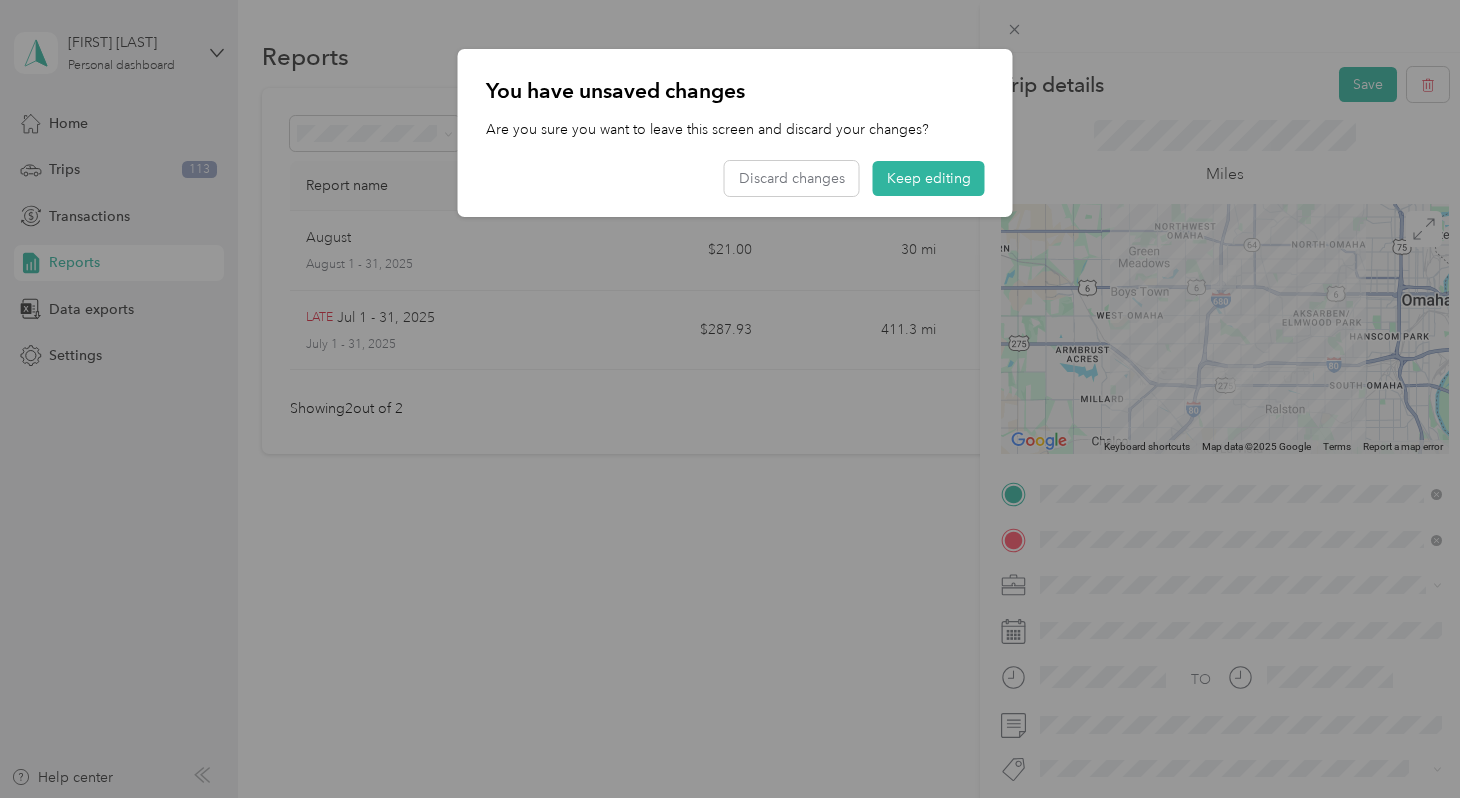 click at bounding box center (735, 399) 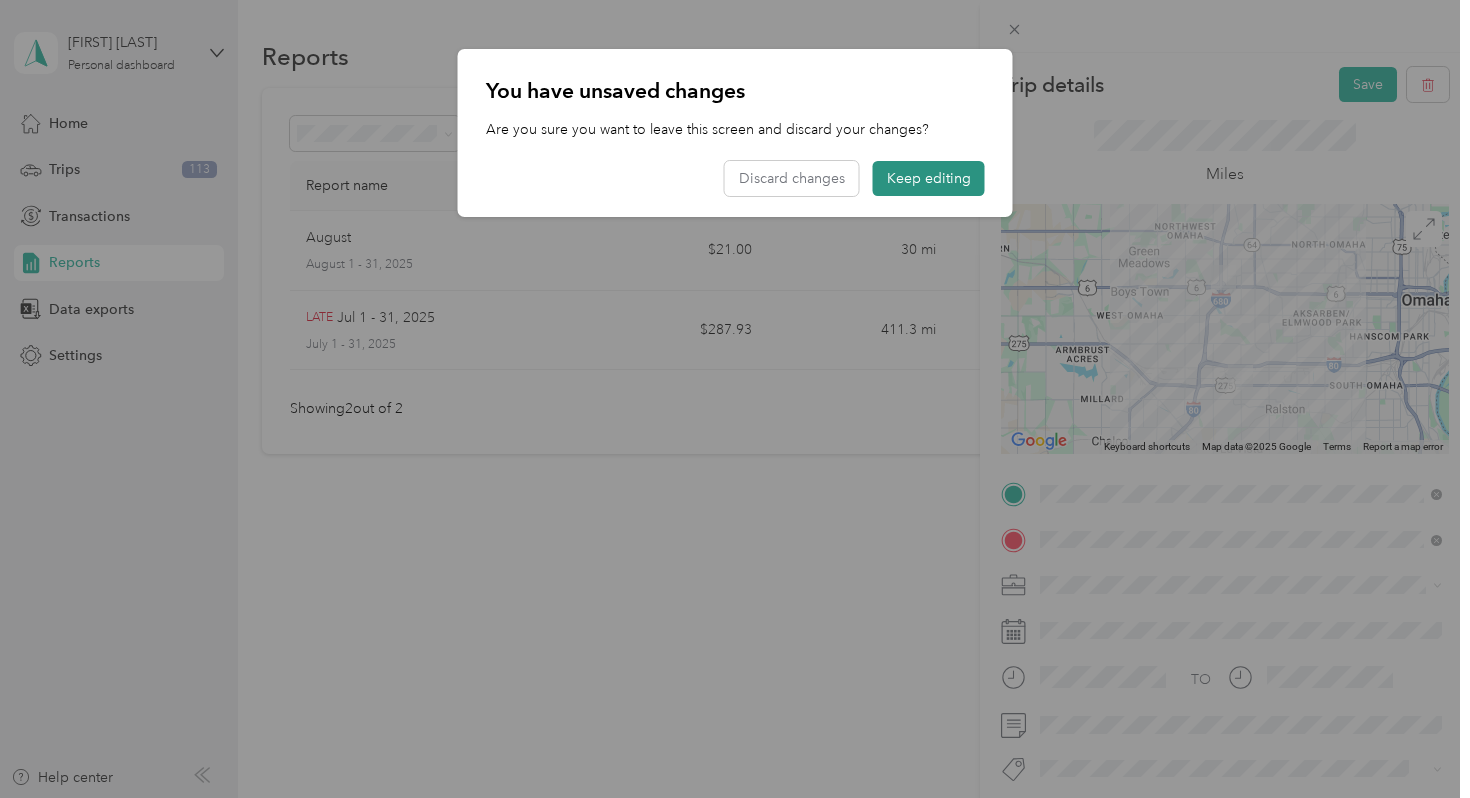 click on "Keep editing" at bounding box center (929, 178) 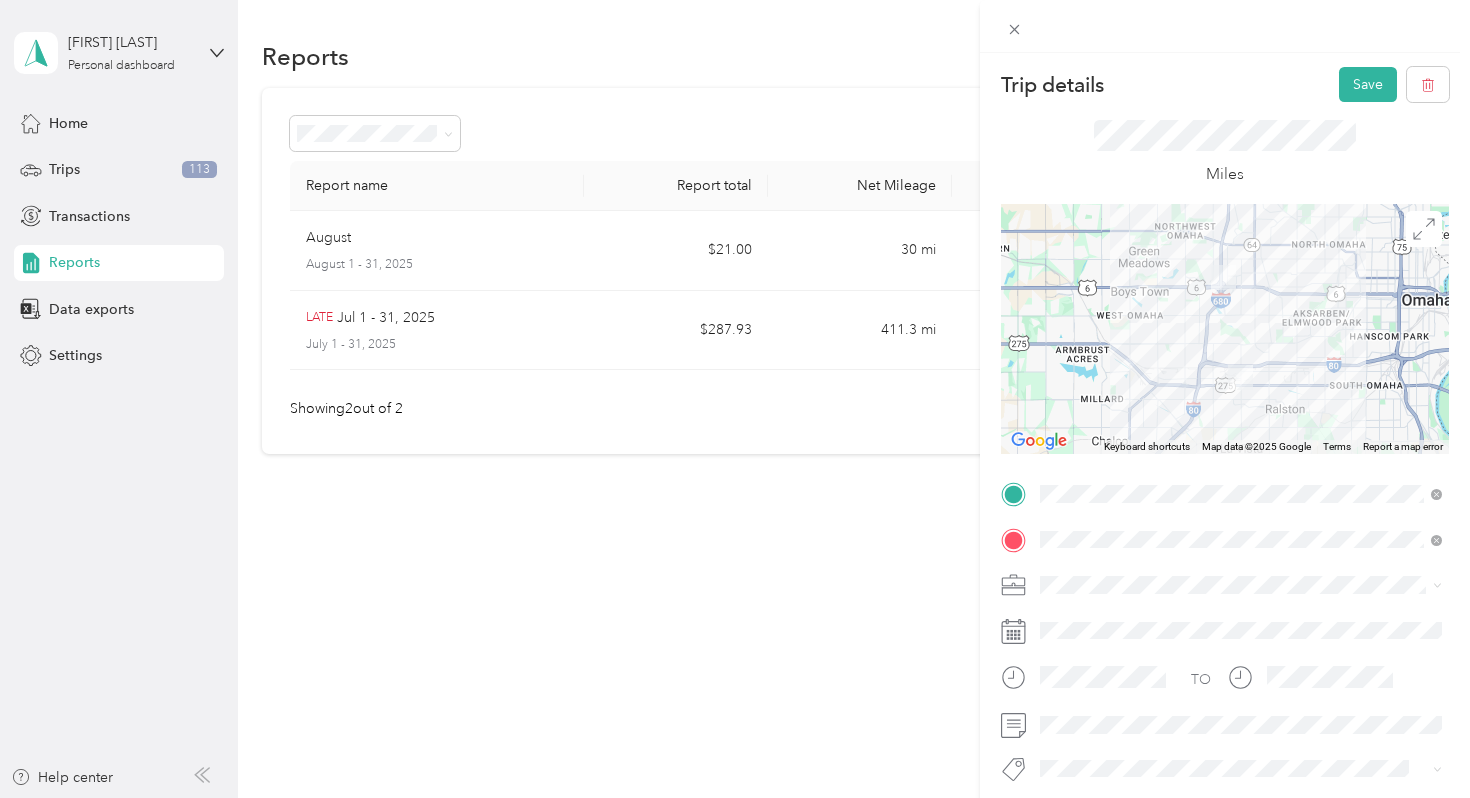 click on "Trip details Save This trip cannot be edited because it is either under review, approved, or paid. Contact your Team Manager to edit it. Miles ← Move left → Move right ↑ Move up ↓ Move down + Zoom in - Zoom out Home Jump left by 75% End Jump right by 75% Page Up Jump up by 75% Page Down Jump down by 75% Keyboard shortcuts Map Data Map data ©2025 Google Map data ©2025 Google 2 km  Click to toggle between metric and imperial units Terms Report a map error TO Add photo" at bounding box center (735, 399) 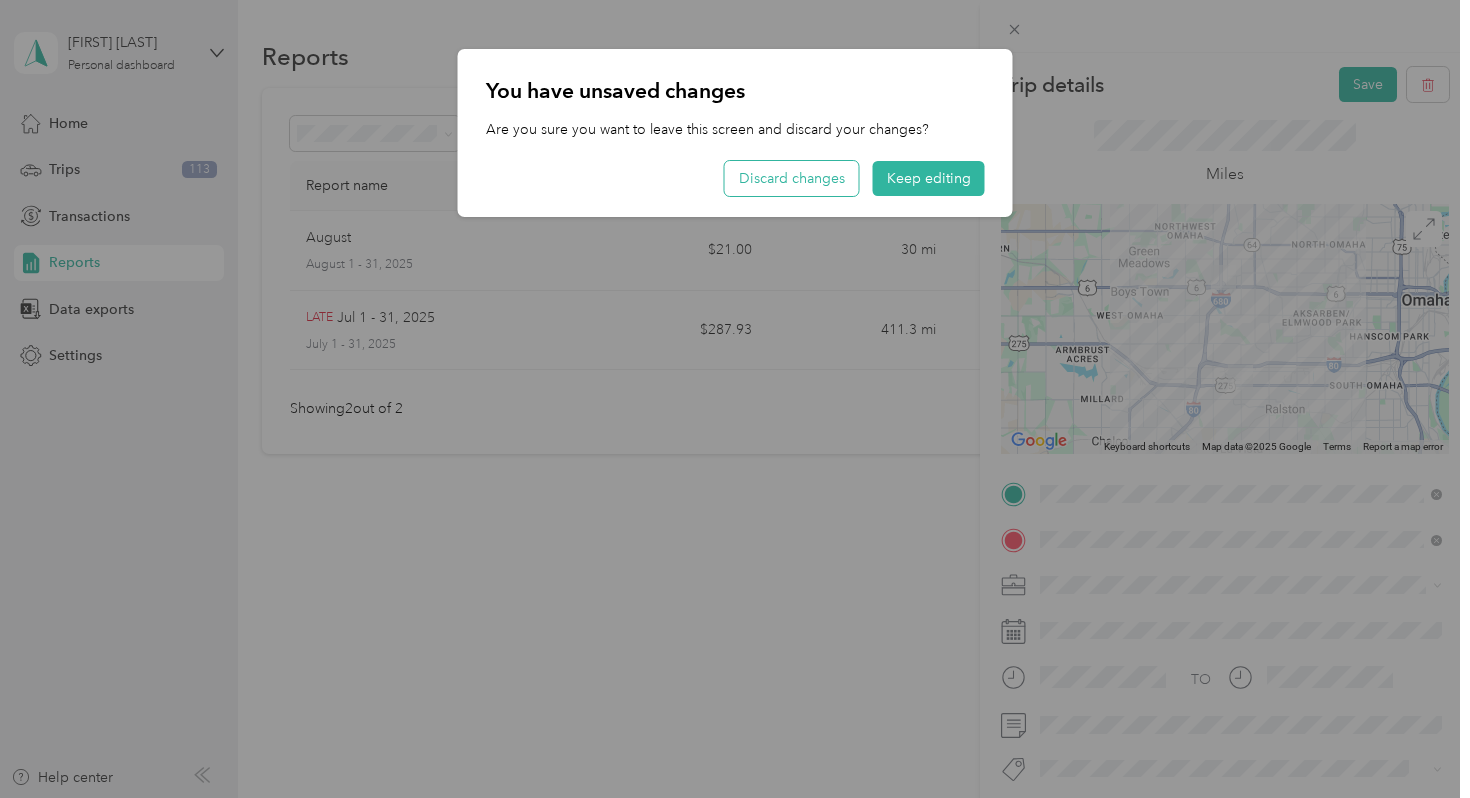 click on "Discard changes" at bounding box center (792, 178) 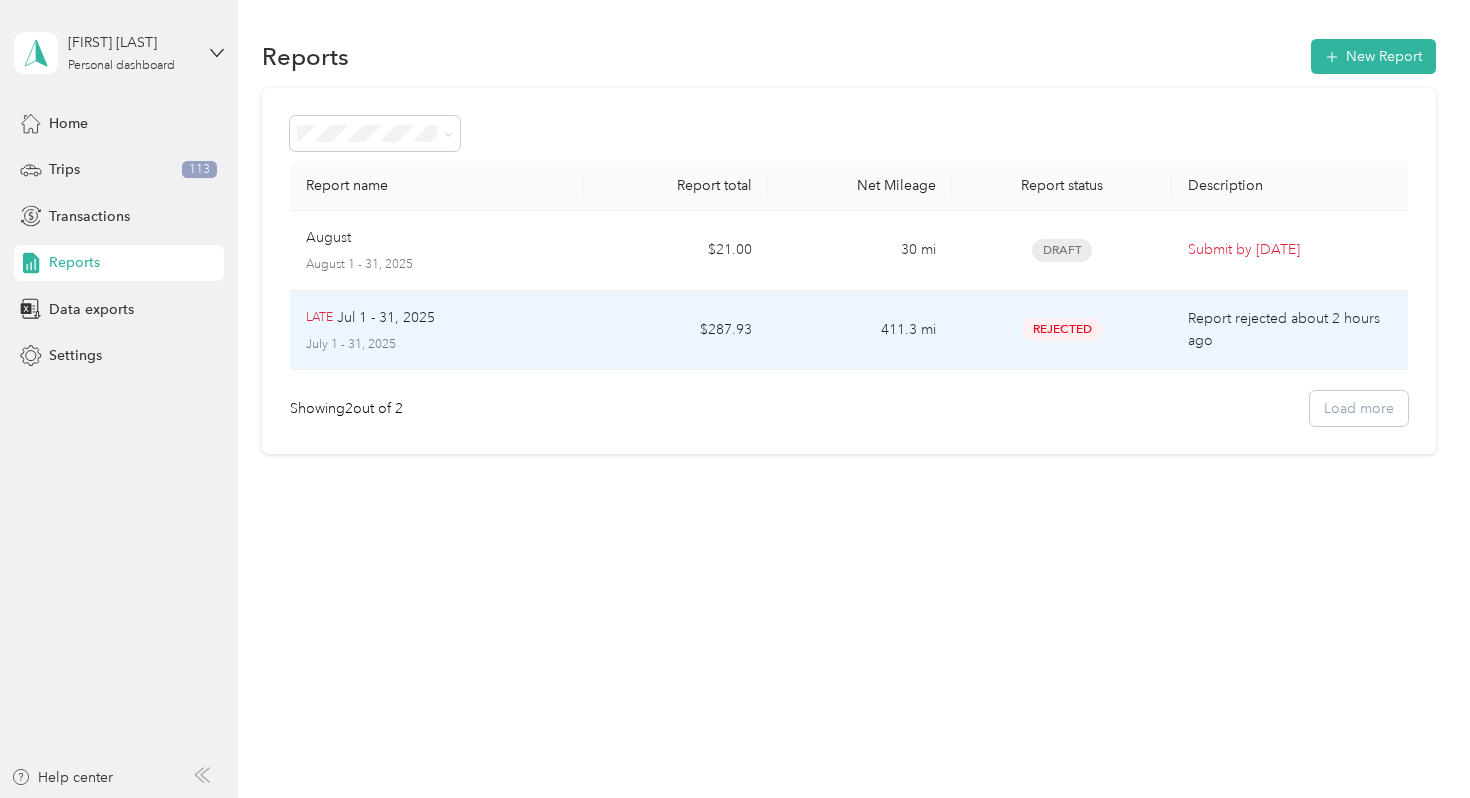 click on "$287.93" at bounding box center [676, 331] 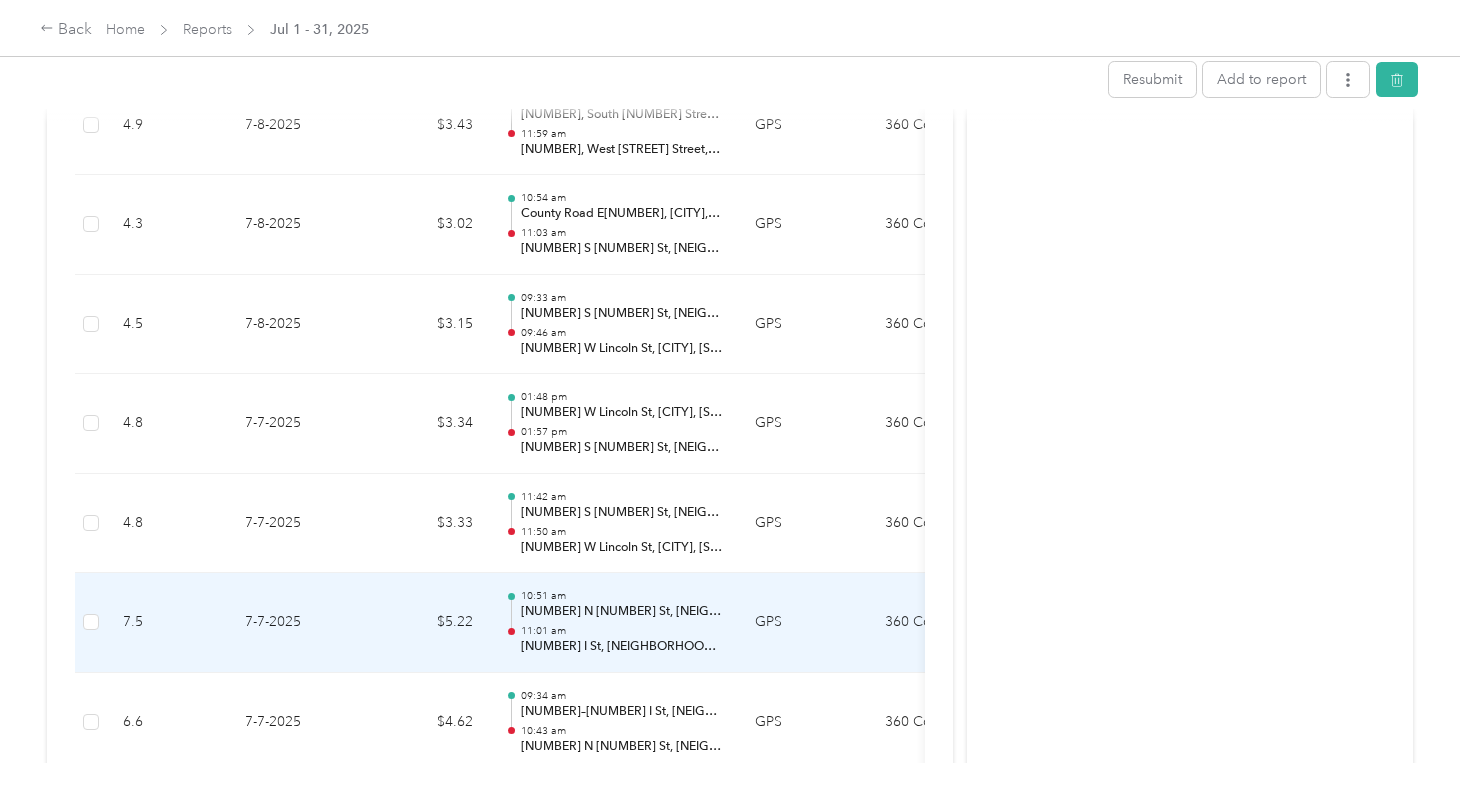 scroll, scrollTop: 5254, scrollLeft: 0, axis: vertical 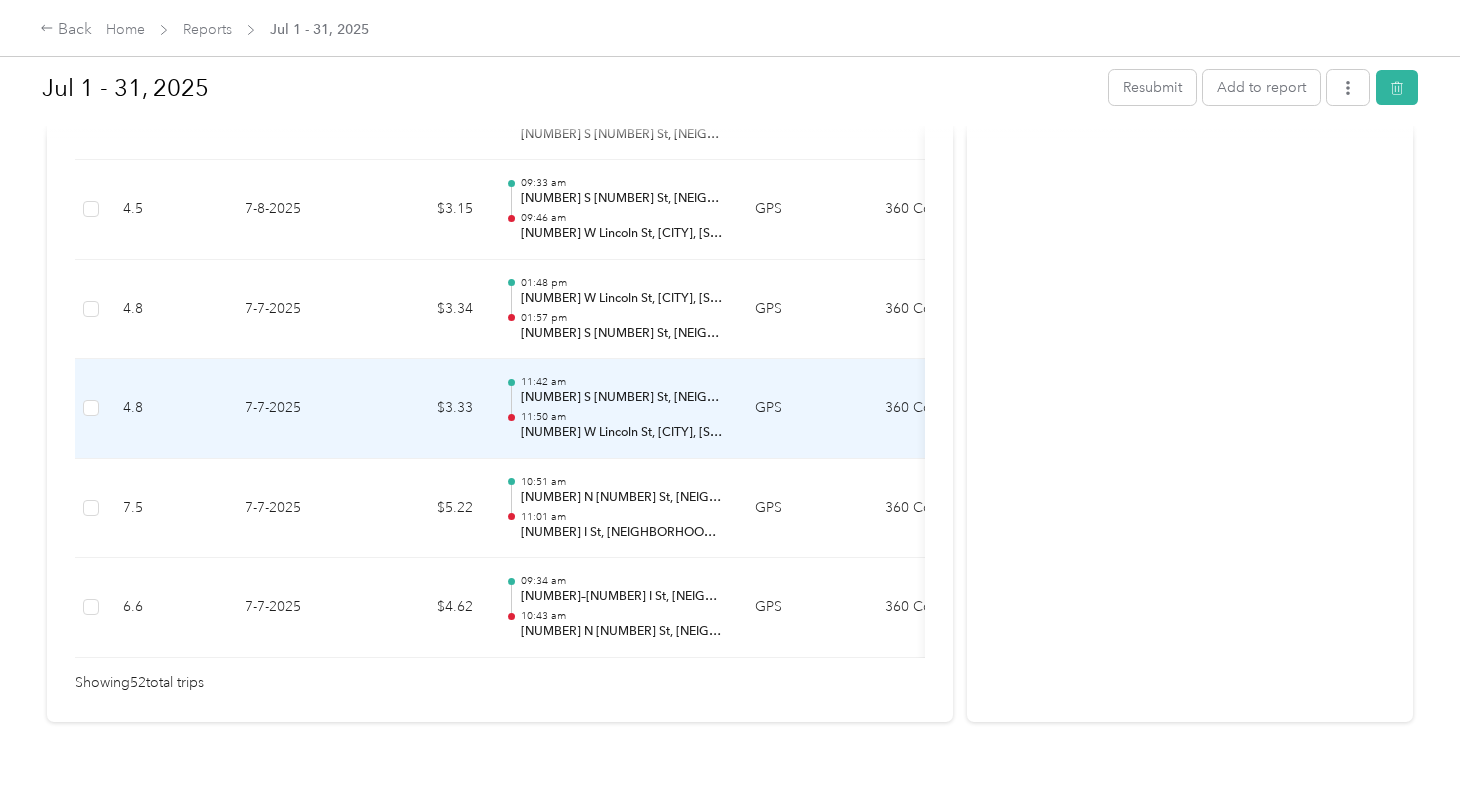 click on "11:50 am" at bounding box center [622, 417] 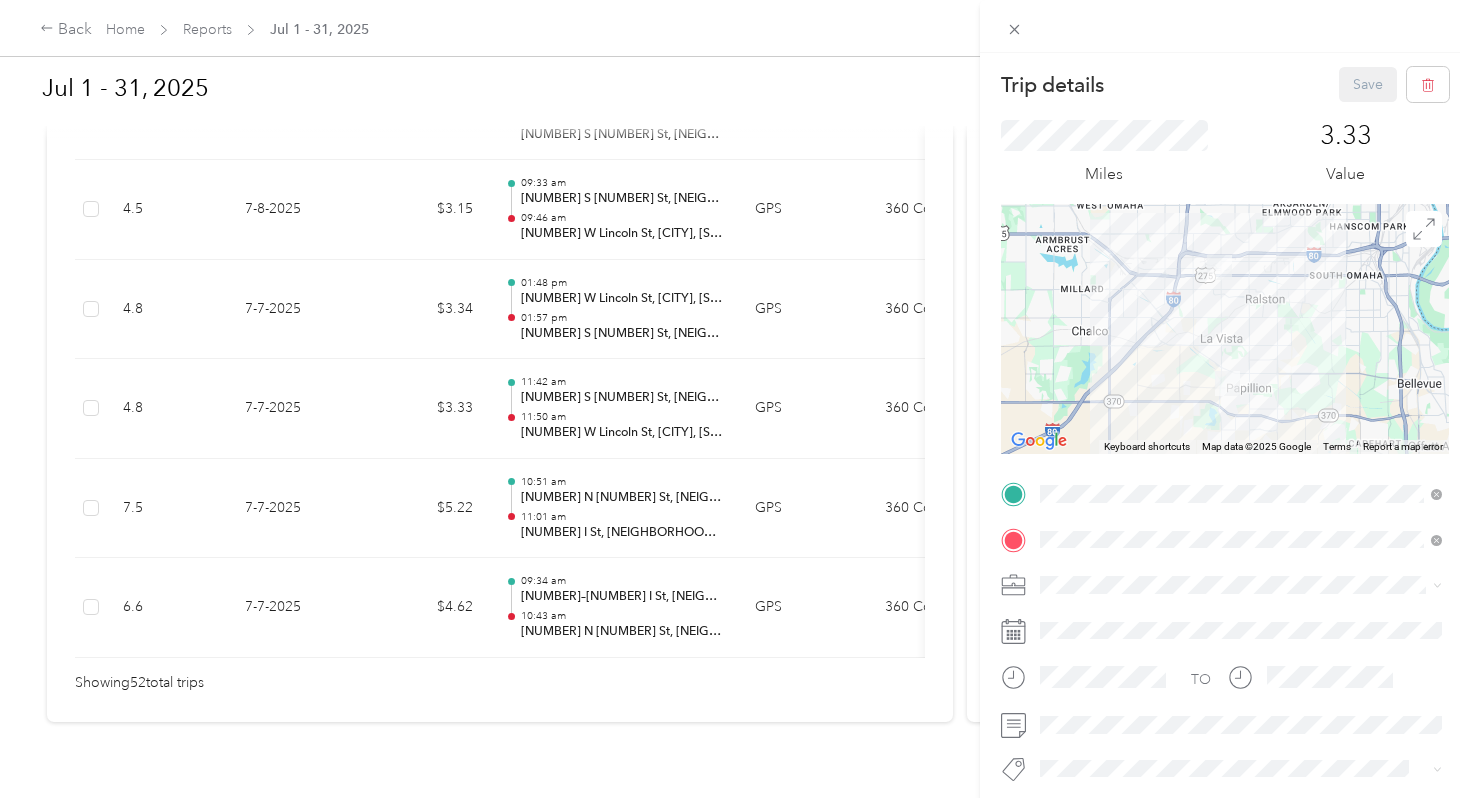 click on "Papillion Landing, [NUMBER] W Lincoln St, [CITY], [STATE] [POSTAL_CODE], United States , [POSTAL_CODE], [CITY], [STATE], United States" at bounding box center [1235, 346] 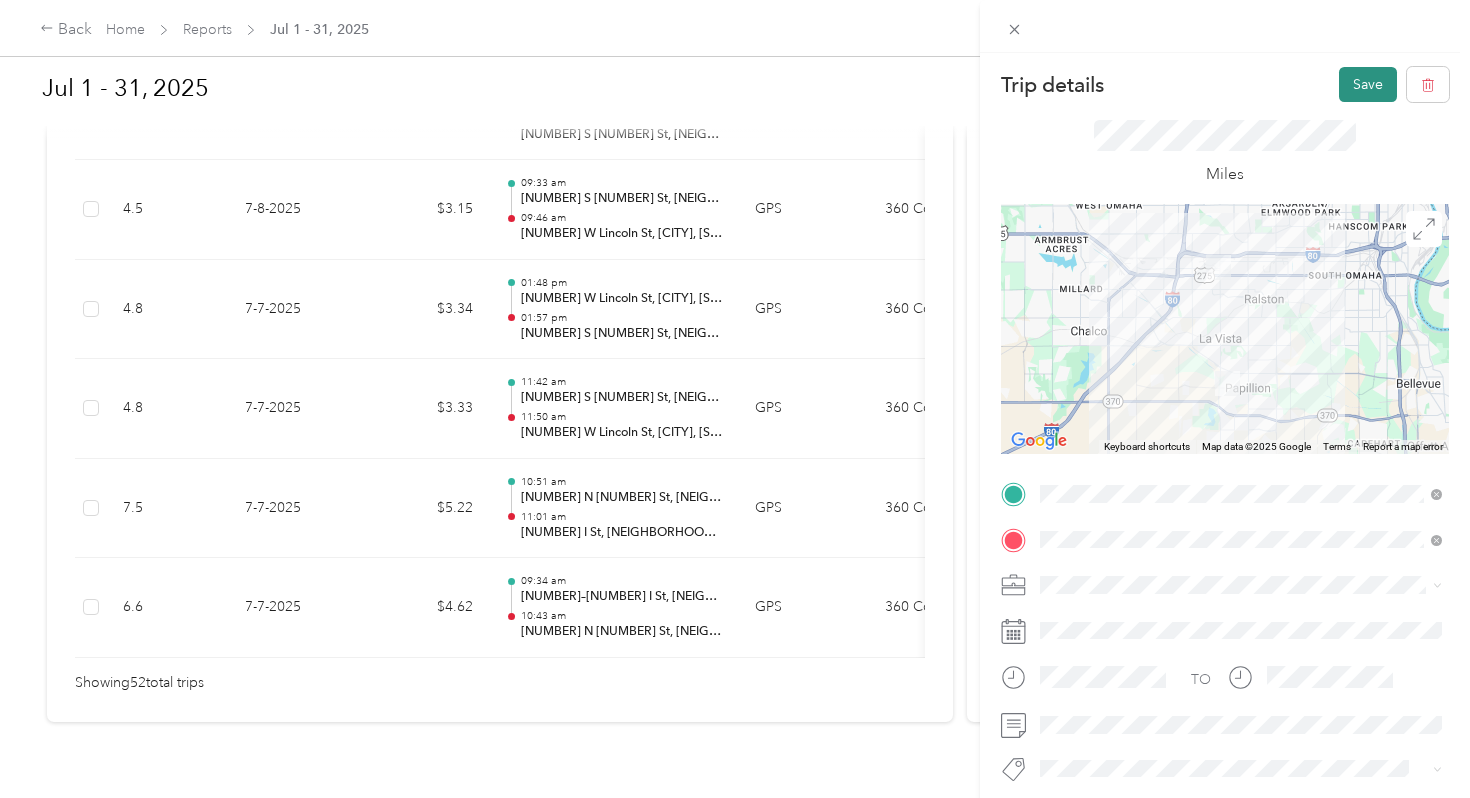 click on "Save" at bounding box center [1368, 84] 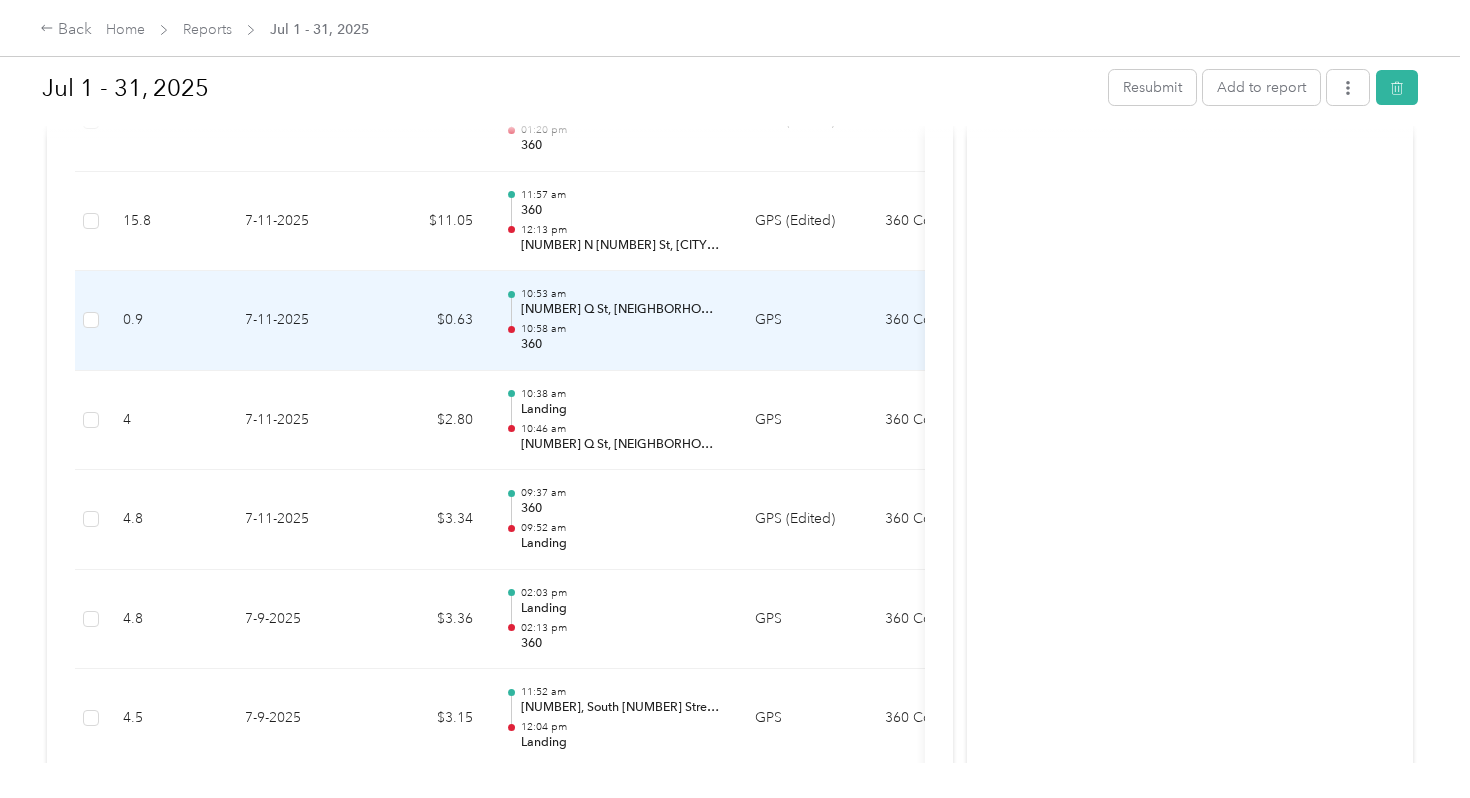 scroll, scrollTop: 5254, scrollLeft: 0, axis: vertical 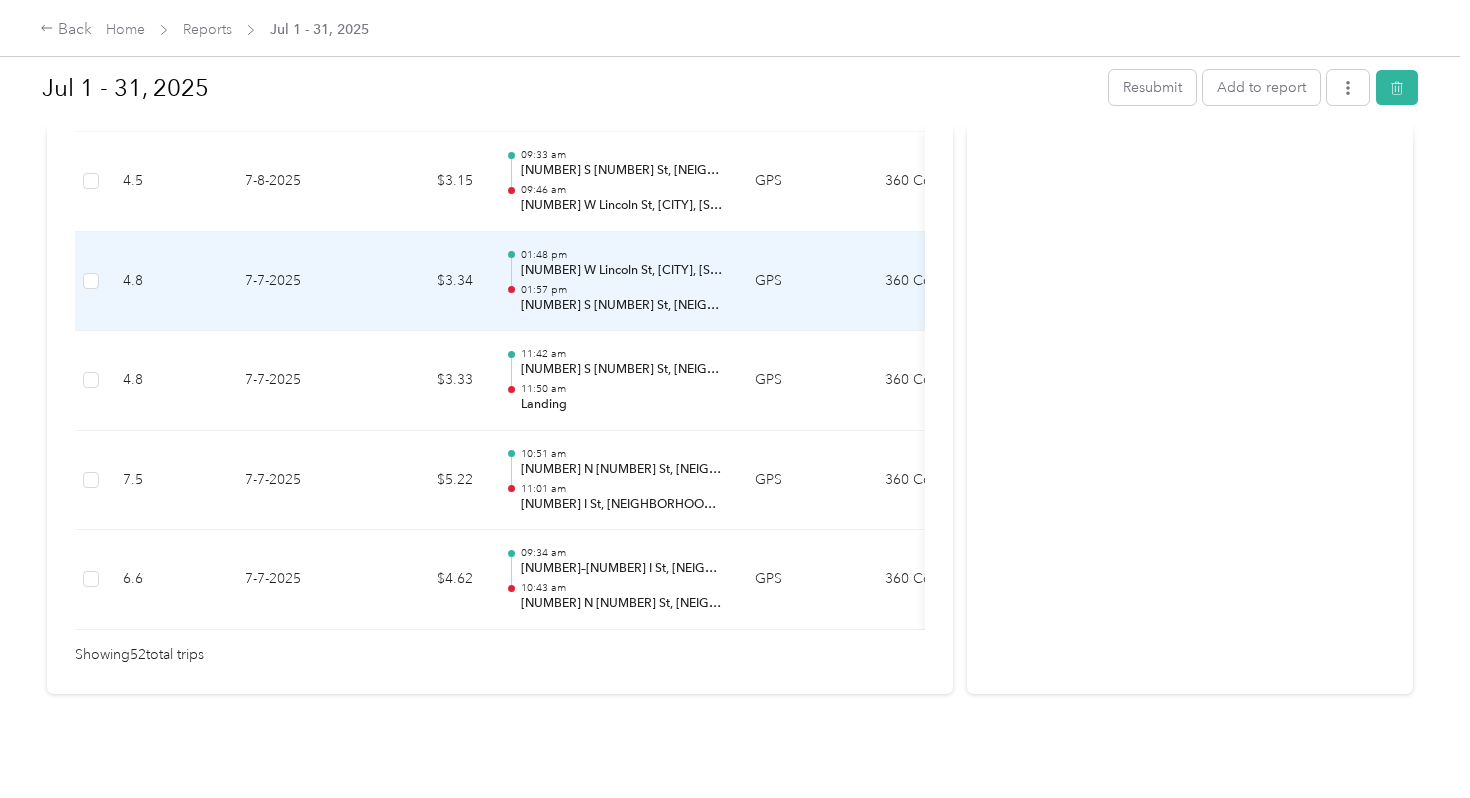 click on "[NUMBER] S [NUMBER] St, [NEIGHBORHOOD], [CITY], [STATE]" at bounding box center (622, 306) 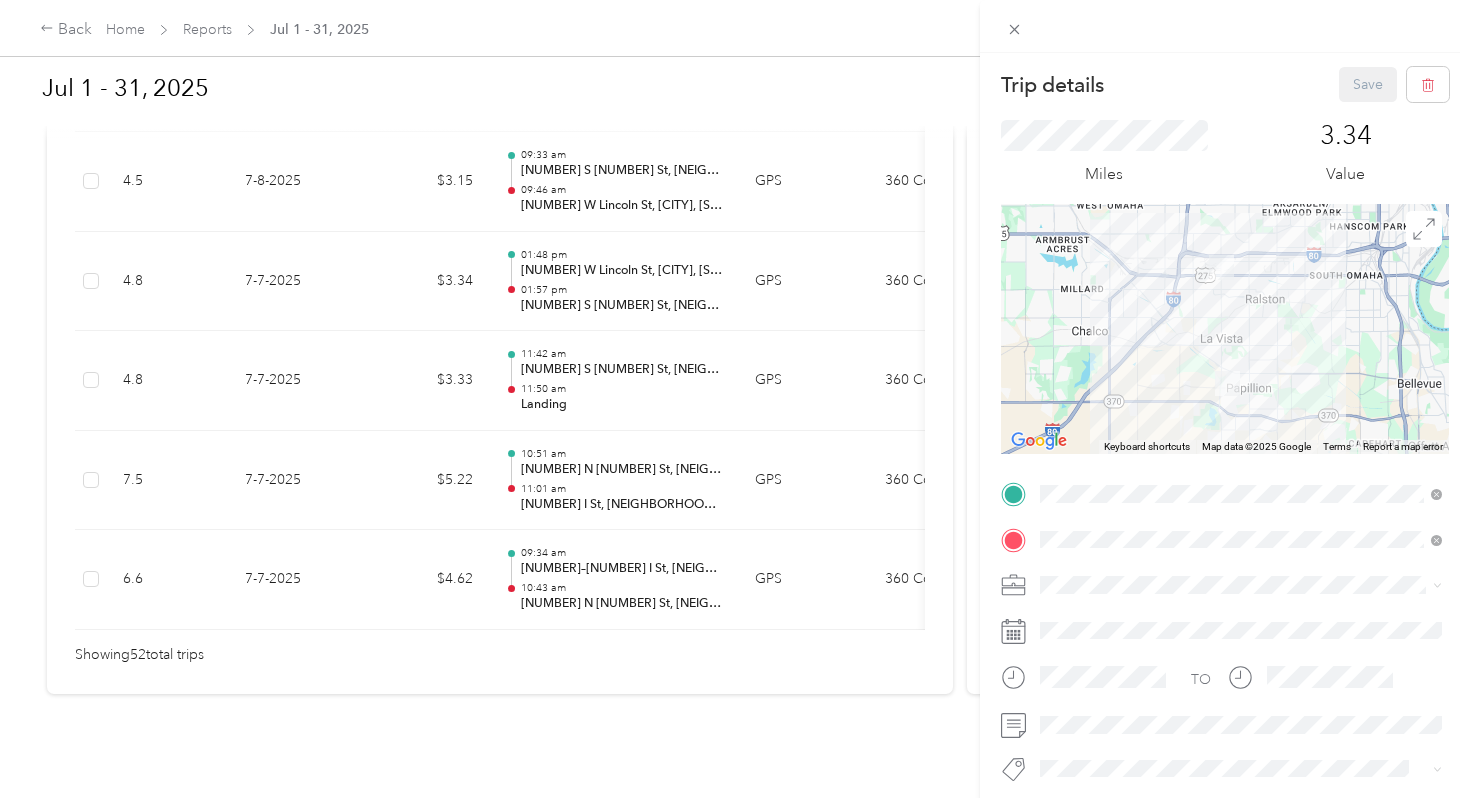 click on "Papillion Landing, [NUMBER] W Lincoln St, [CITY], [STATE] [POSTAL_CODE], United States , [POSTAL_CODE], [CITY], [STATE], United States" at bounding box center (1235, 610) 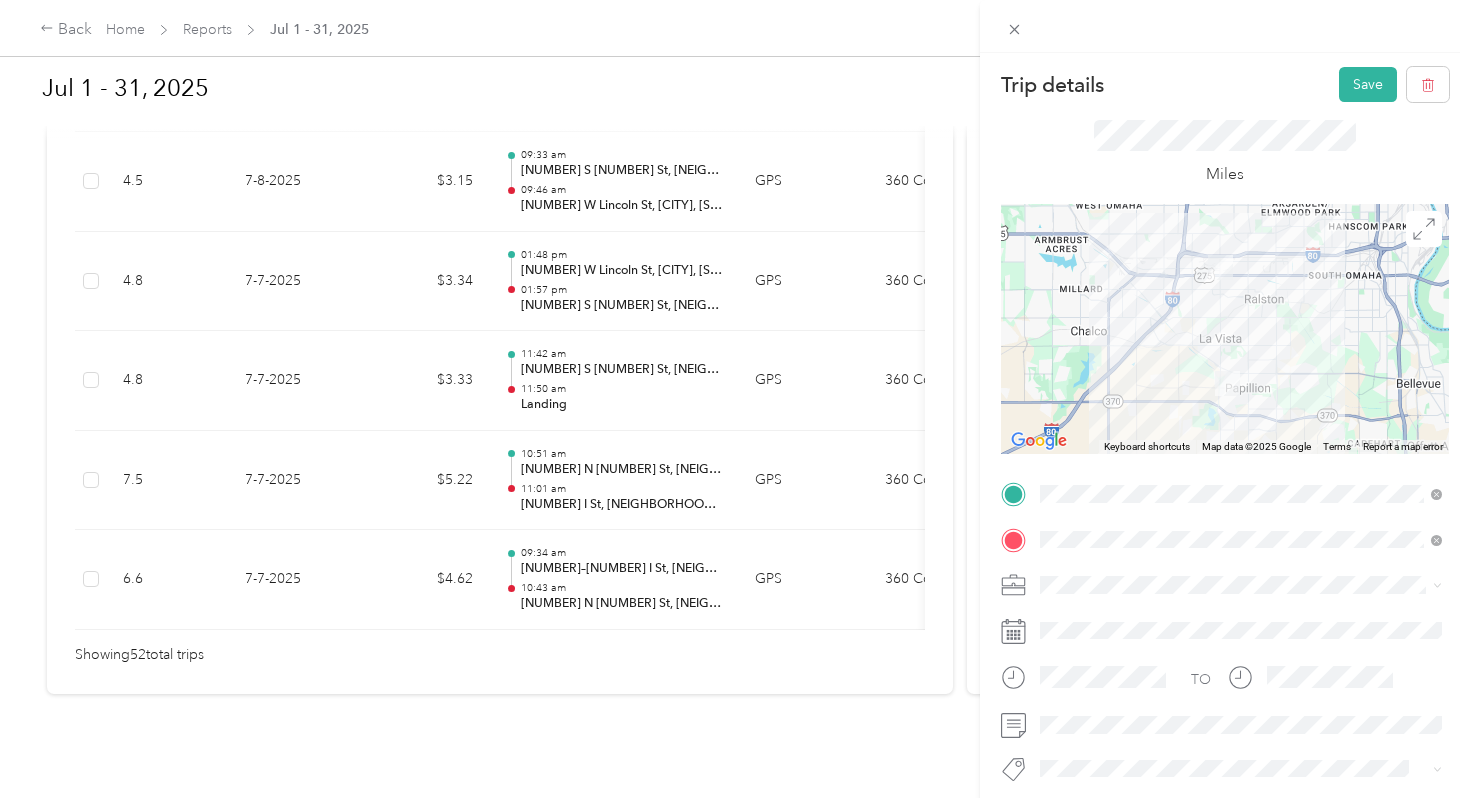 click on "[NUMBER] S [NUMBER] St, [CITY], [STATE], United States , [POSTAL_CODE], [CITY], [STATE], United States" at bounding box center (1256, 336) 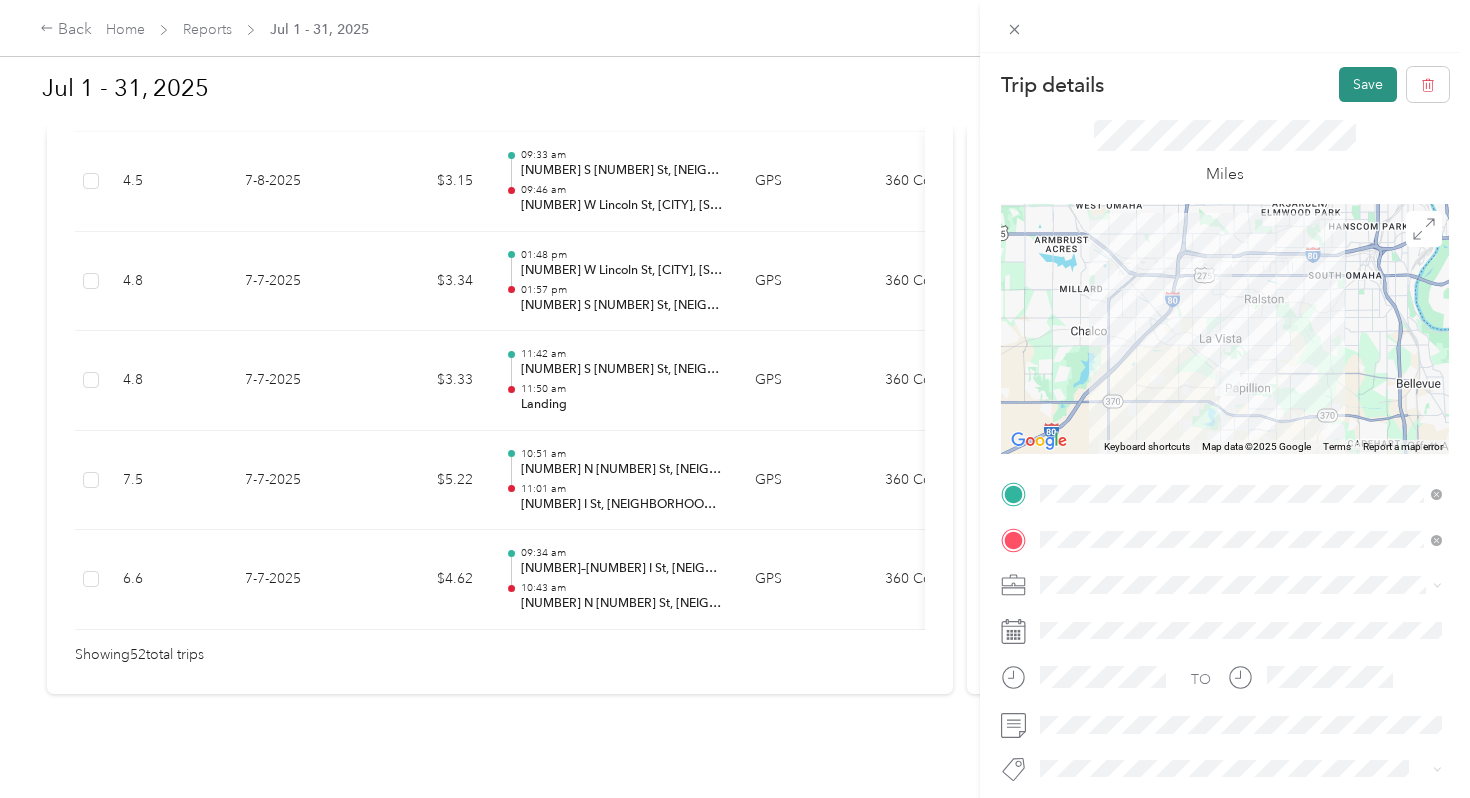click on "Save" at bounding box center [1368, 84] 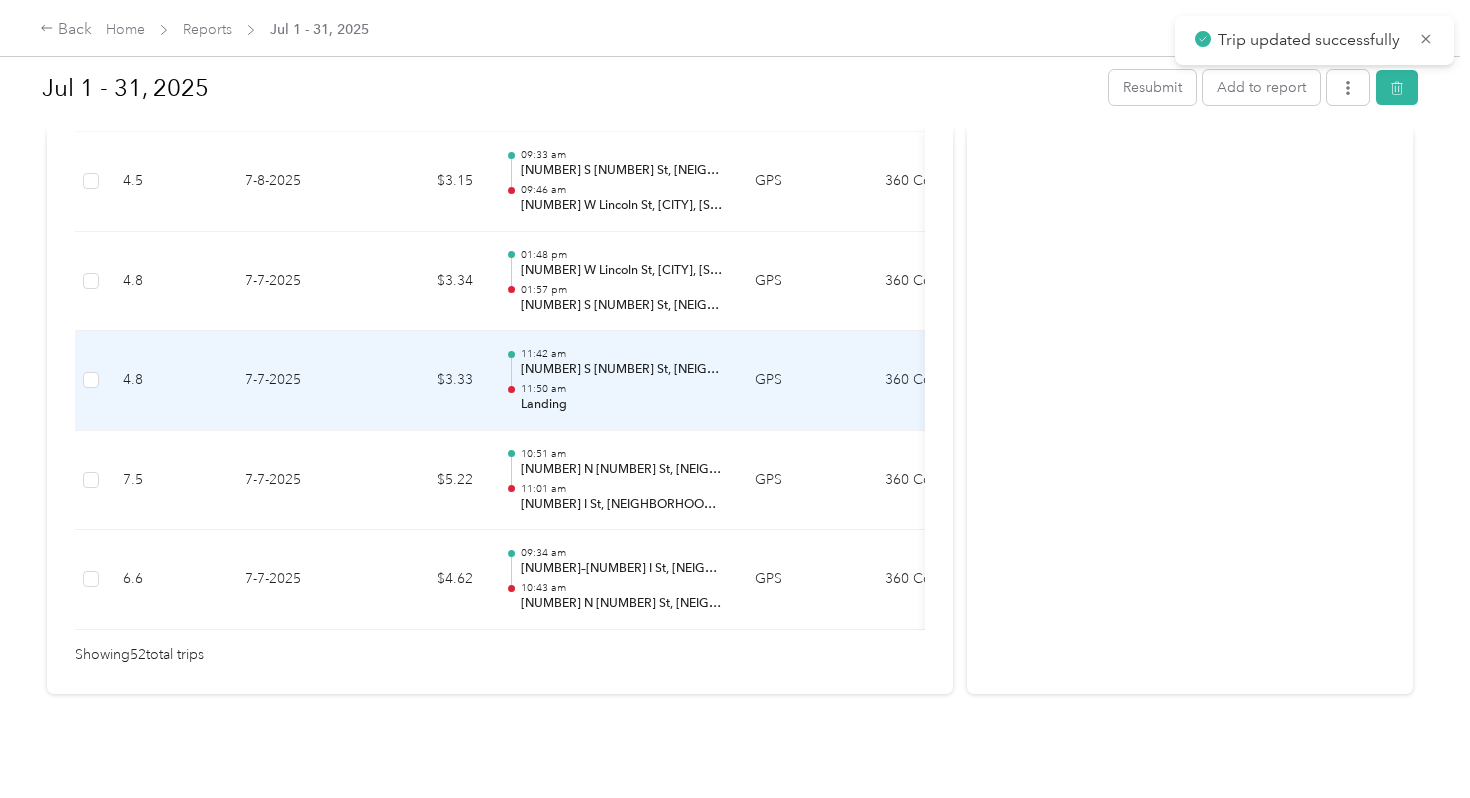 click on "[NUMBER] S [NUMBER] St, [NEIGHBORHOOD], [CITY], [STATE]" at bounding box center [622, 370] 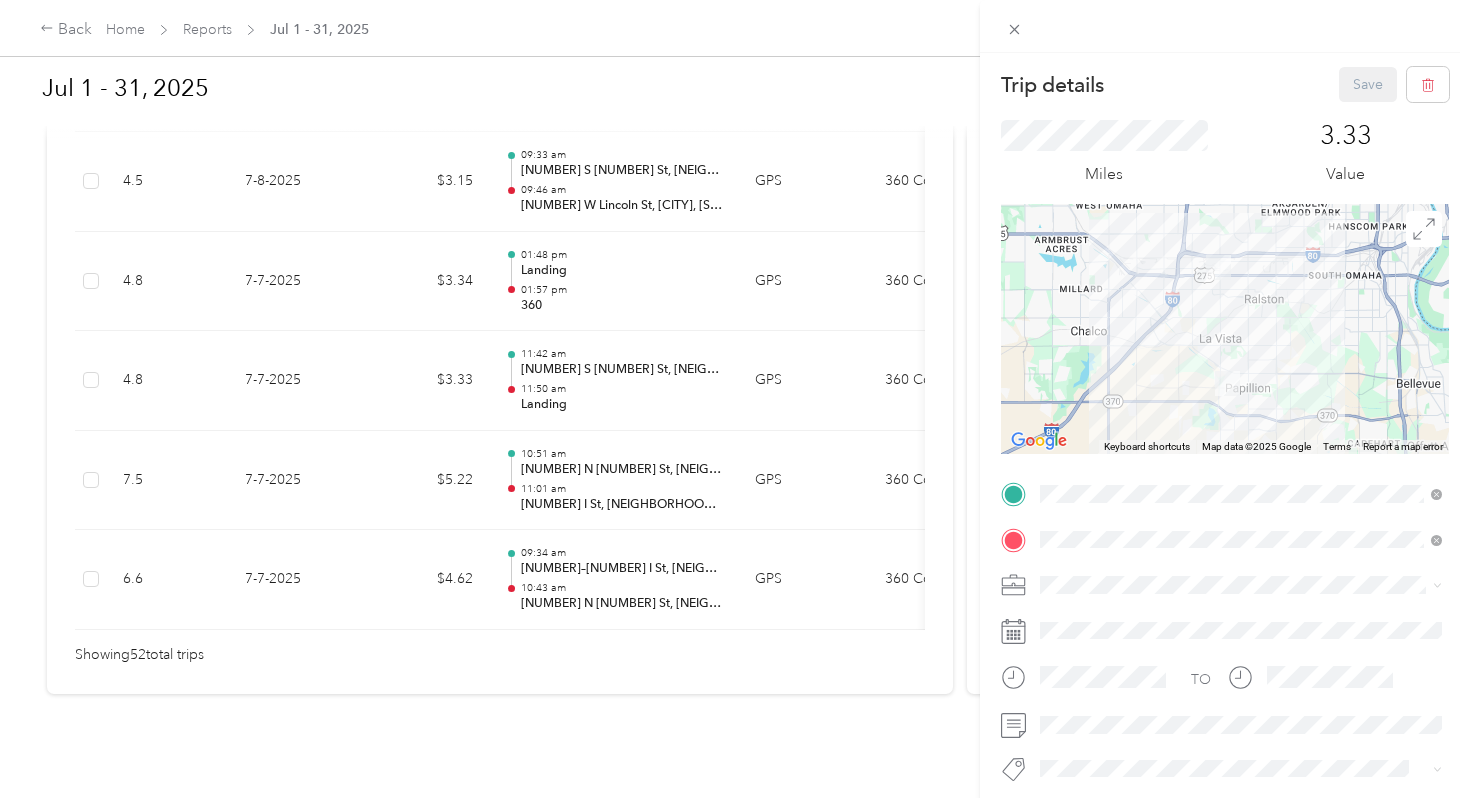 click on "[NUMBER] S [NUMBER] St, [CITY], [STATE], United States , [POSTAL_CODE], [CITY], [STATE], United States" at bounding box center (1256, 604) 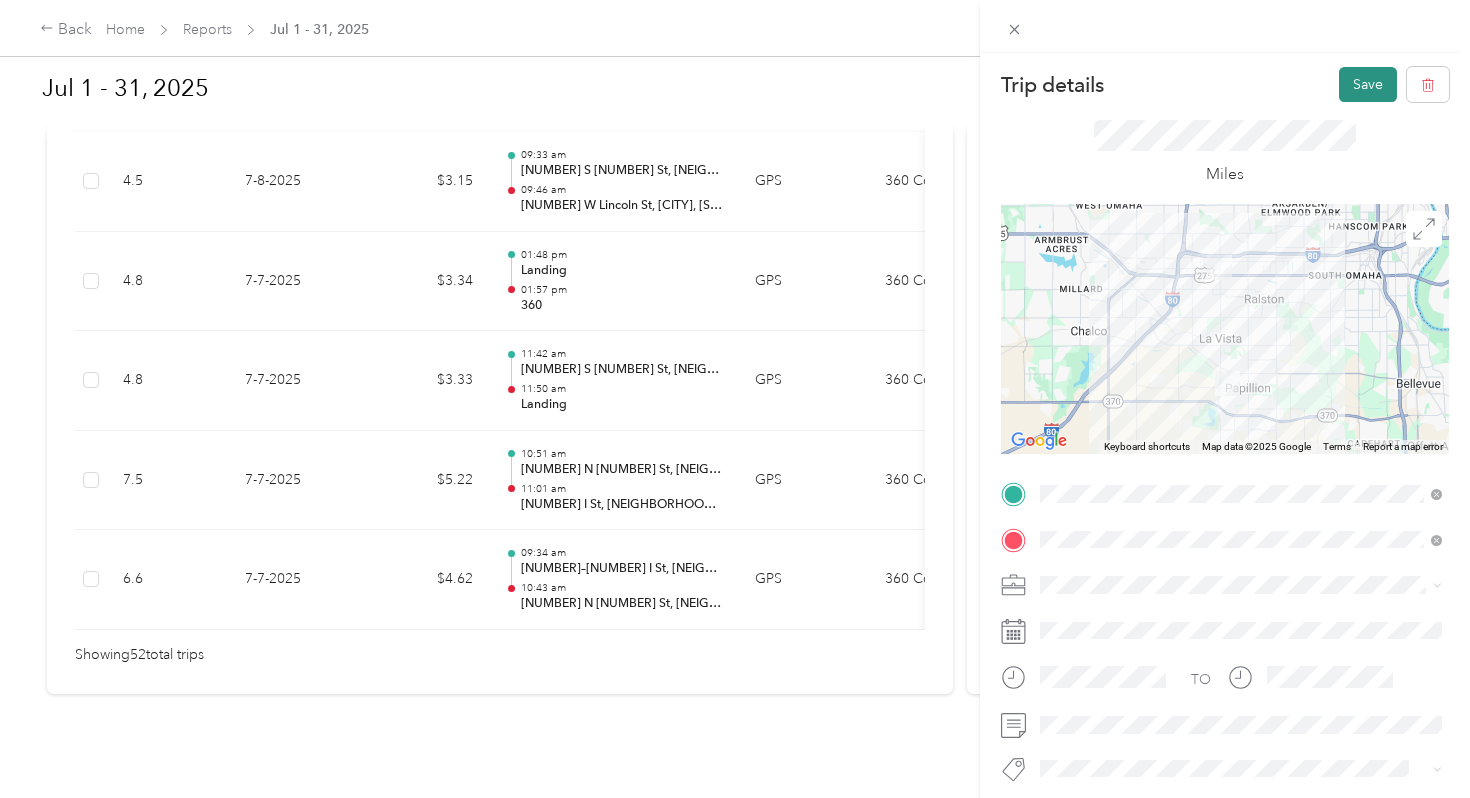 click on "Save" at bounding box center [1368, 84] 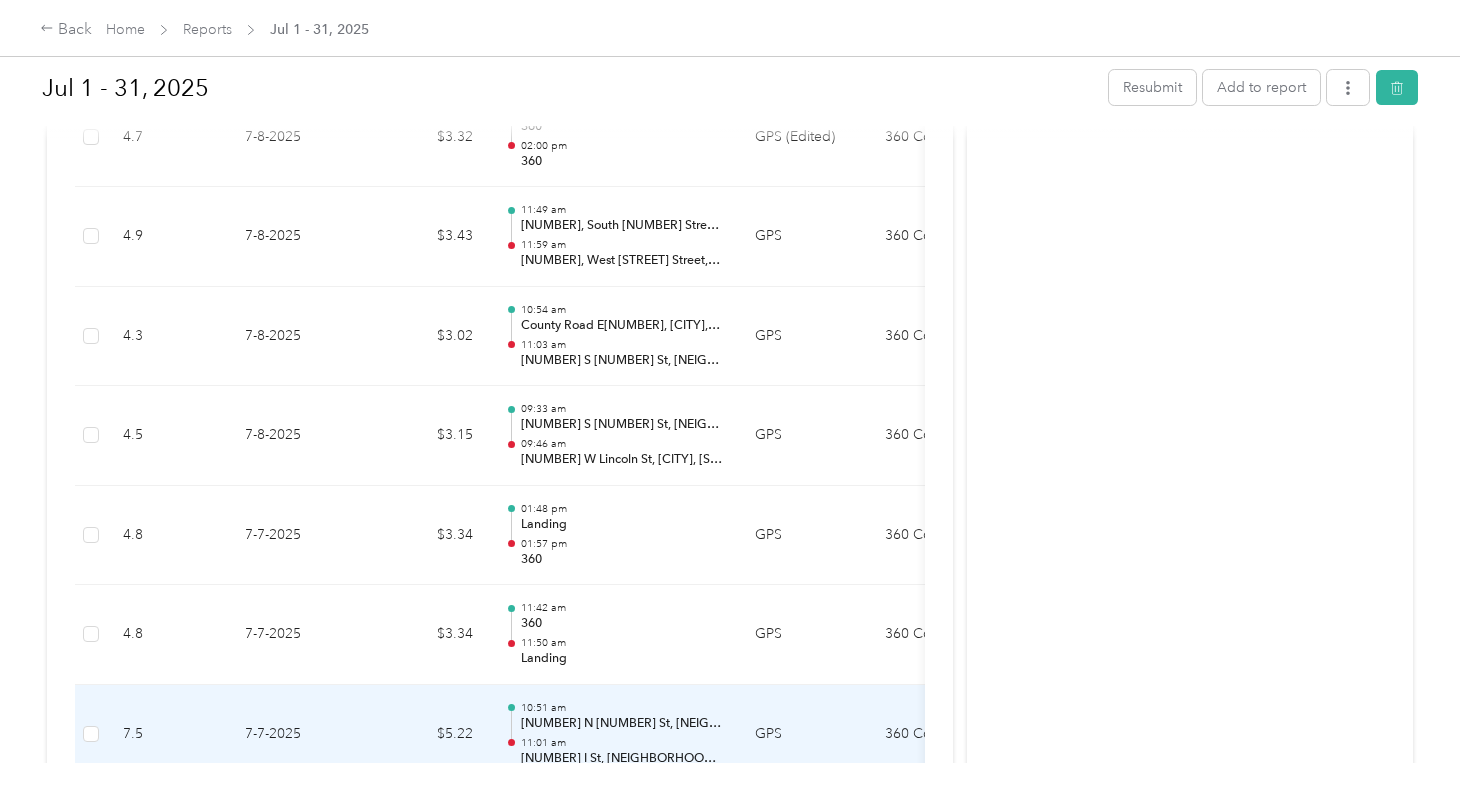 click on "11:01 am" at bounding box center [622, 743] 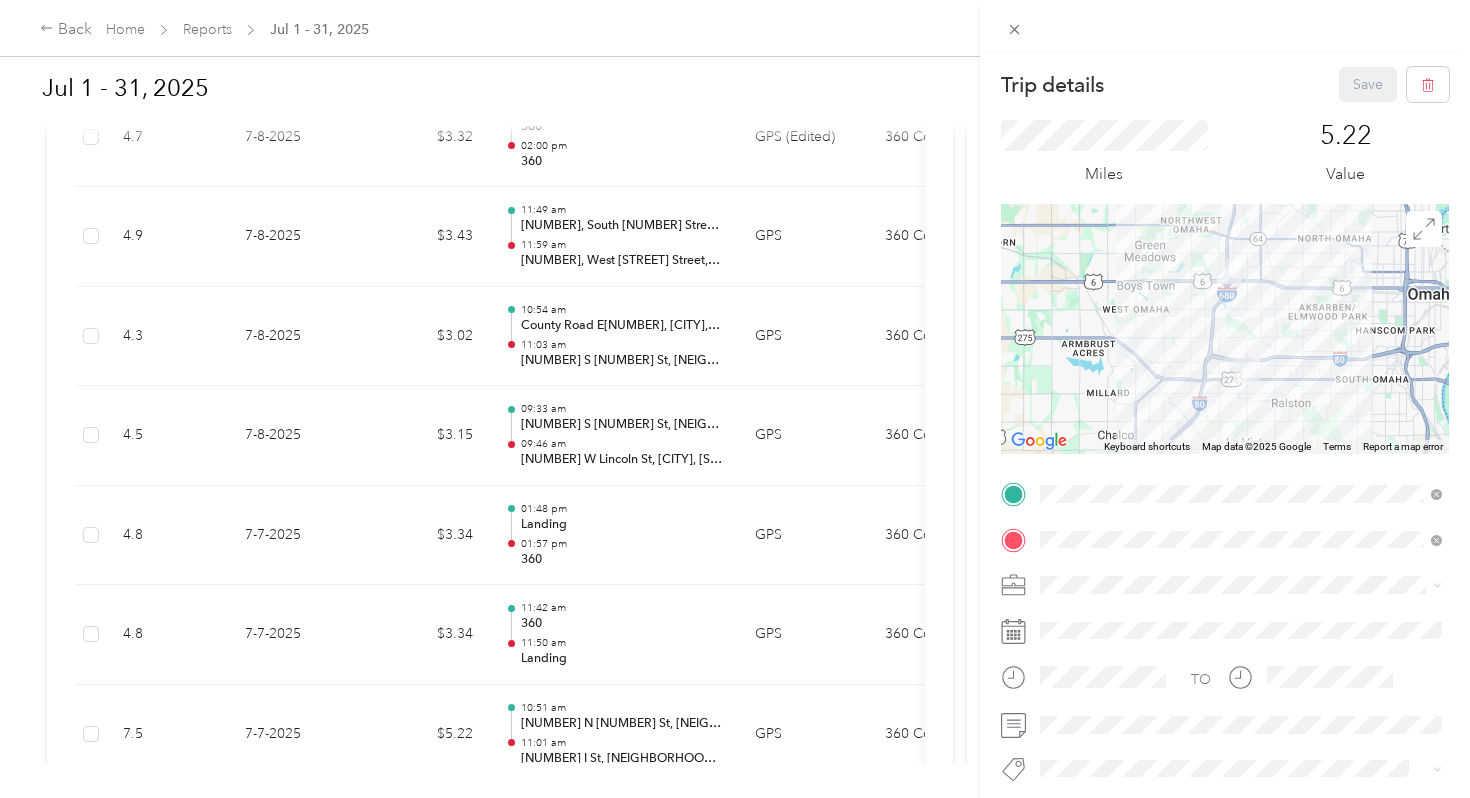 click on "[NUMBER] S [NUMBER] St, [CITY], [STATE], United States , [POSTAL_CODE], [CITY], [STATE], United States" at bounding box center [1256, 336] 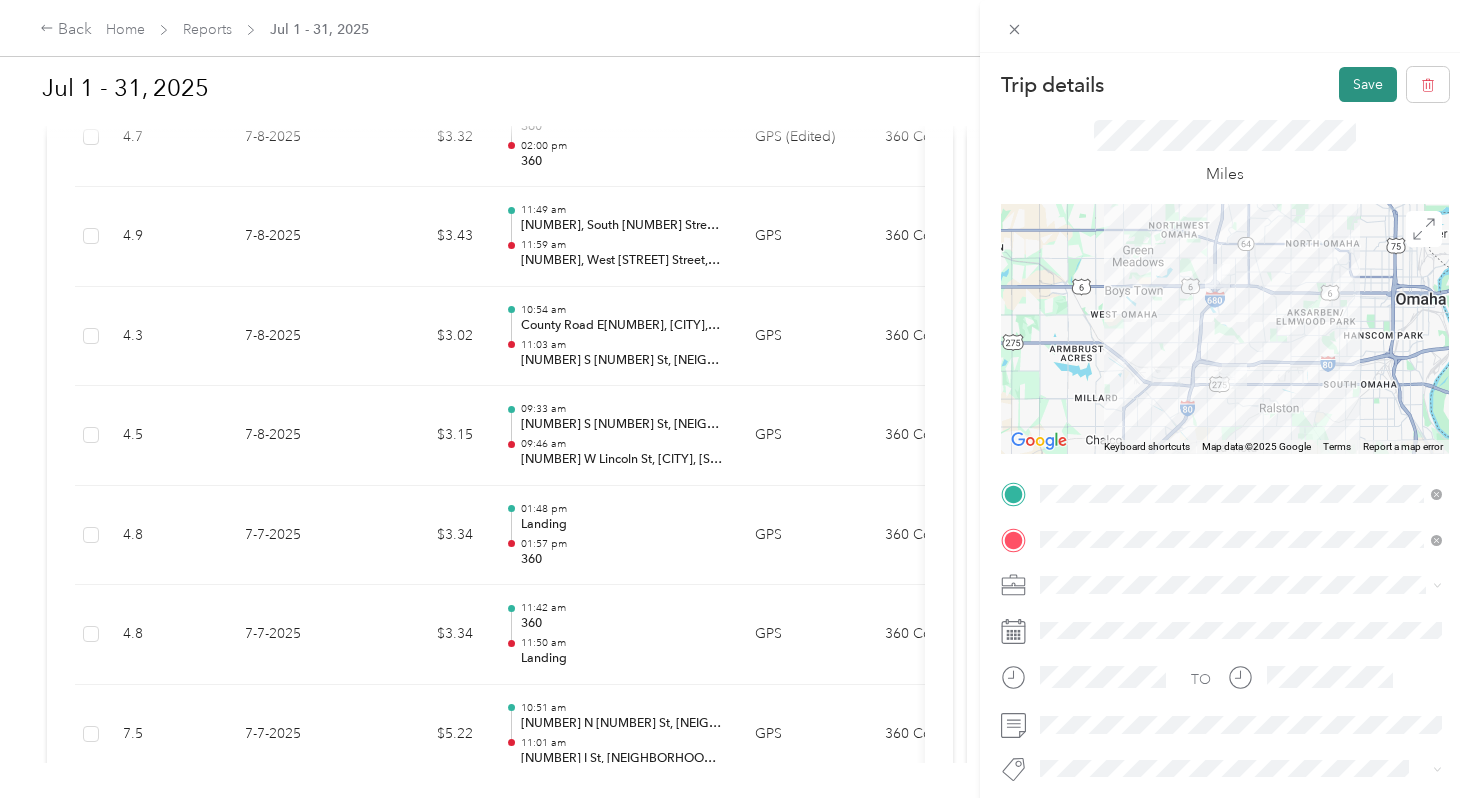 click on "Save" at bounding box center (1368, 84) 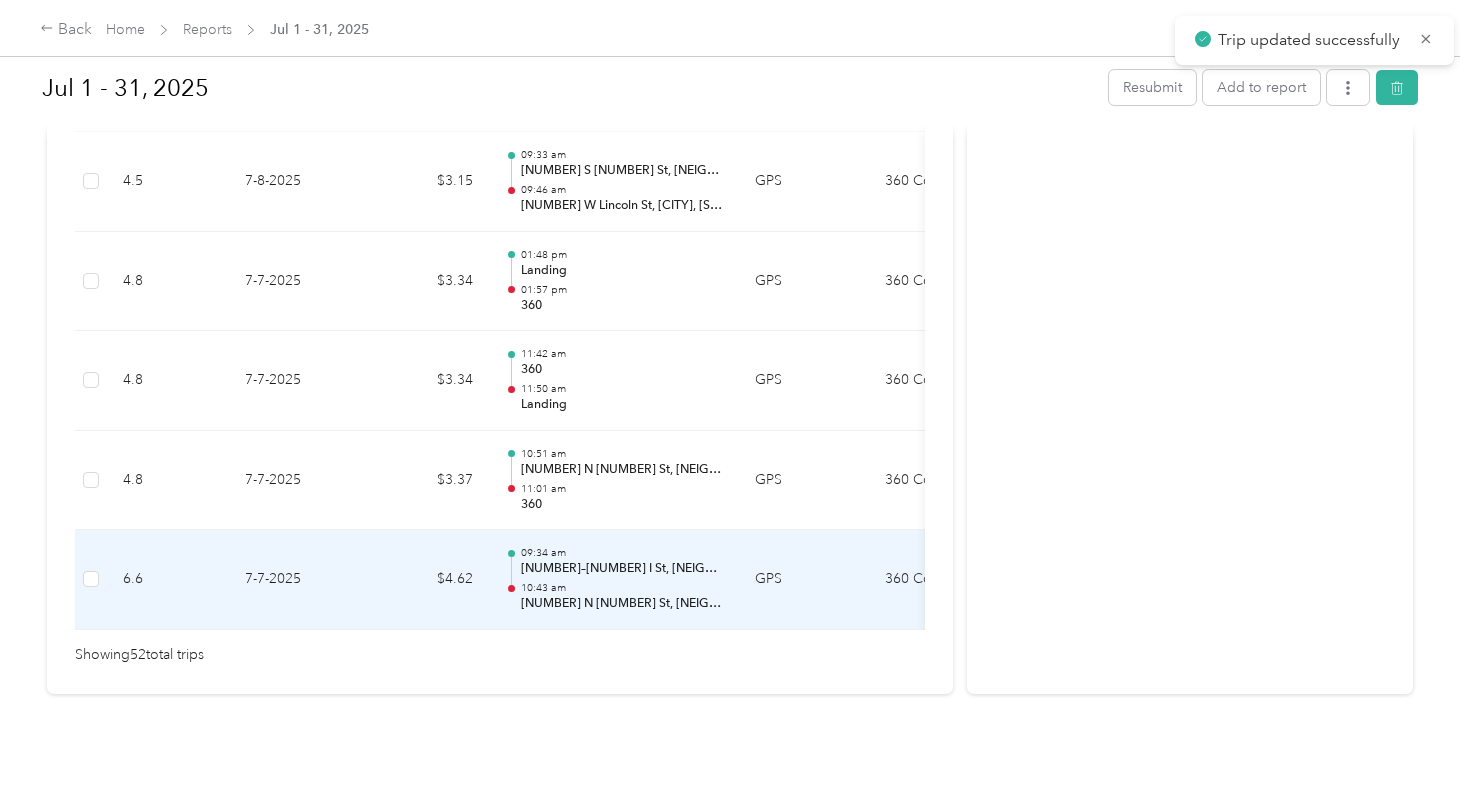 click on "10:43 am" at bounding box center (622, 588) 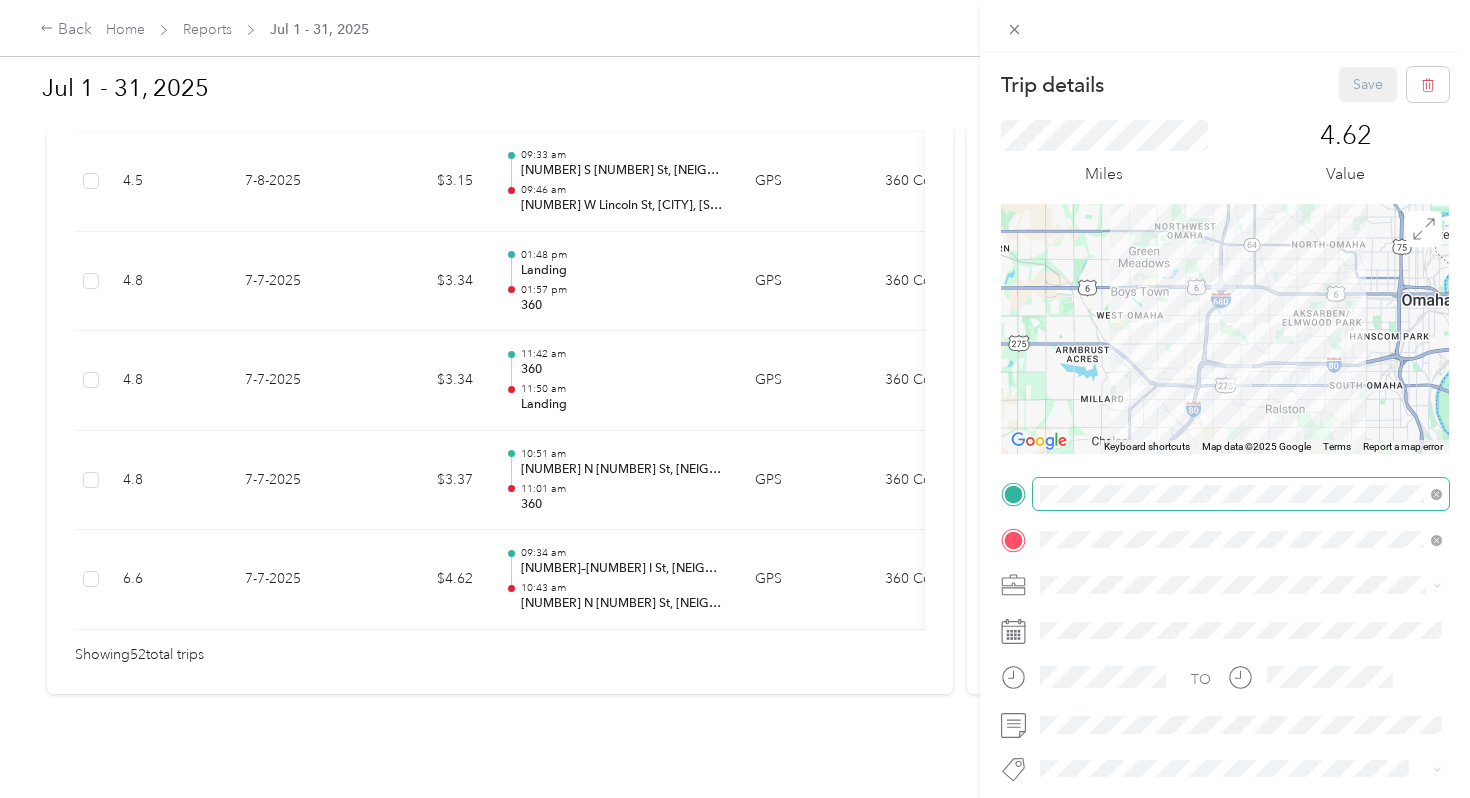 click at bounding box center (1241, 494) 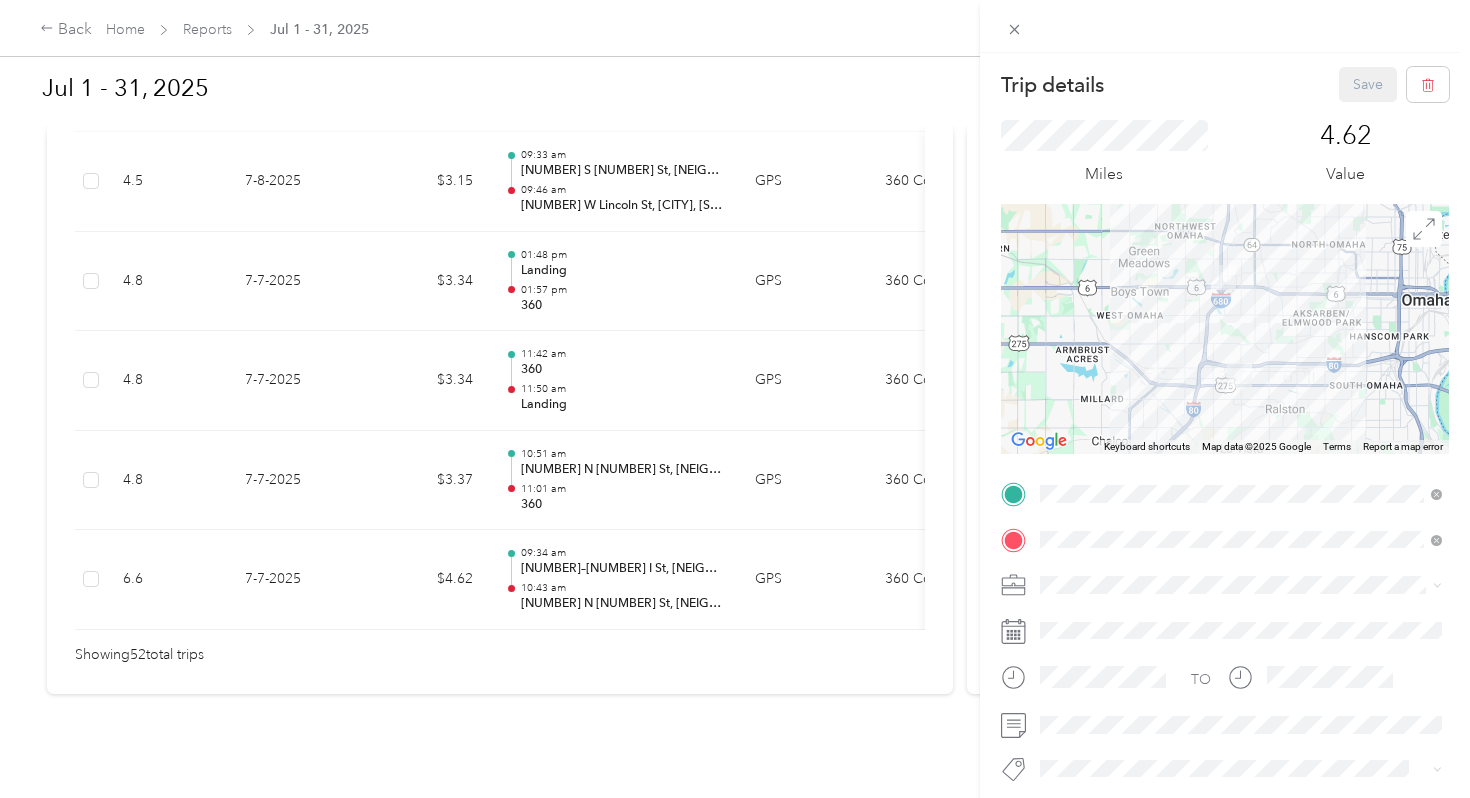 click on "[NUMBER] S [NUMBER] St, [CITY], [STATE], United States , [POSTAL_CODE], [CITY], [STATE], United States" at bounding box center [1256, 604] 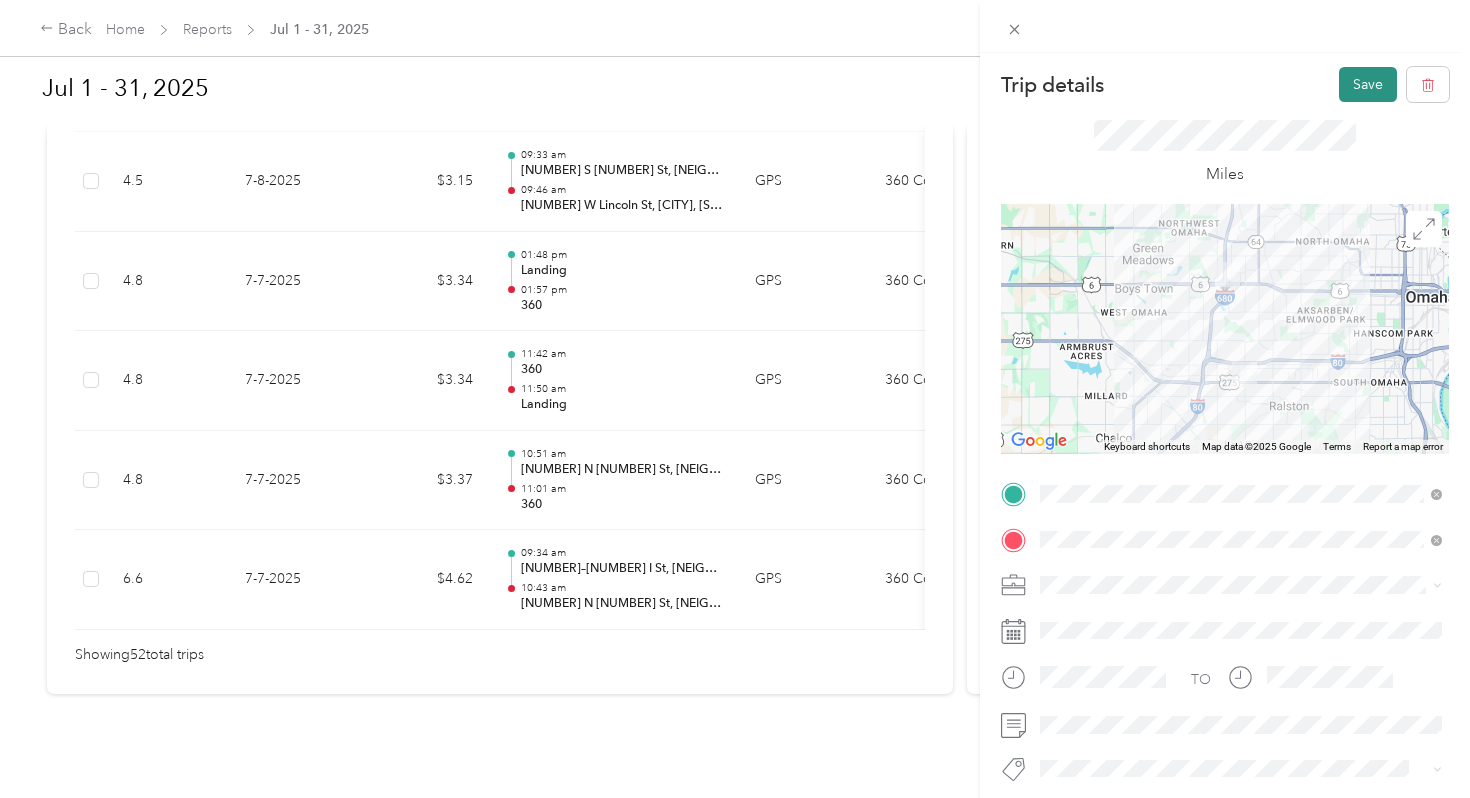 click on "Save" at bounding box center (1368, 84) 